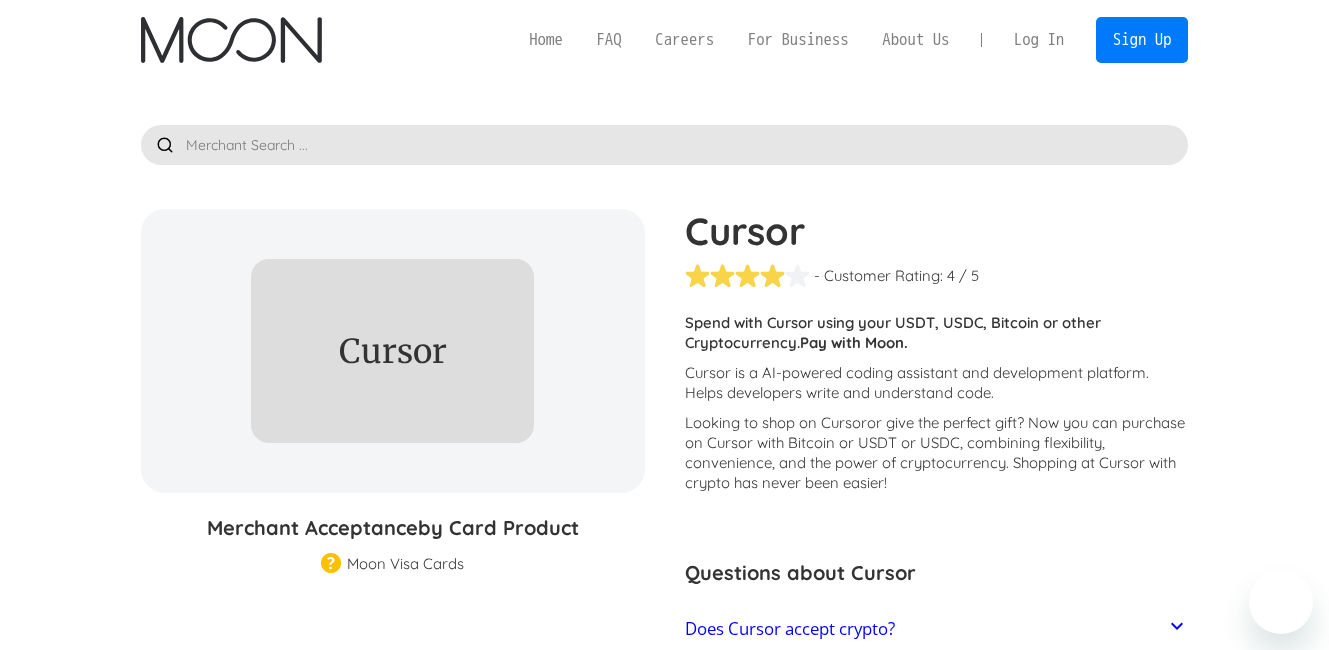 scroll, scrollTop: 0, scrollLeft: 0, axis: both 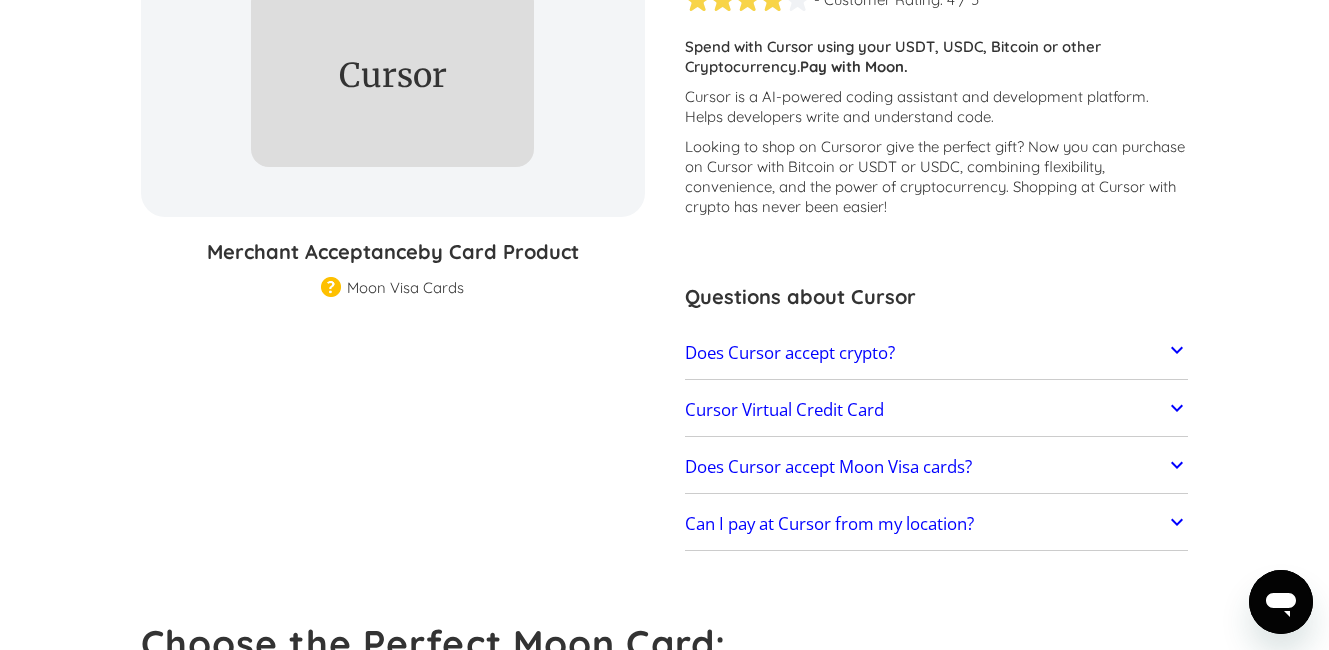 click 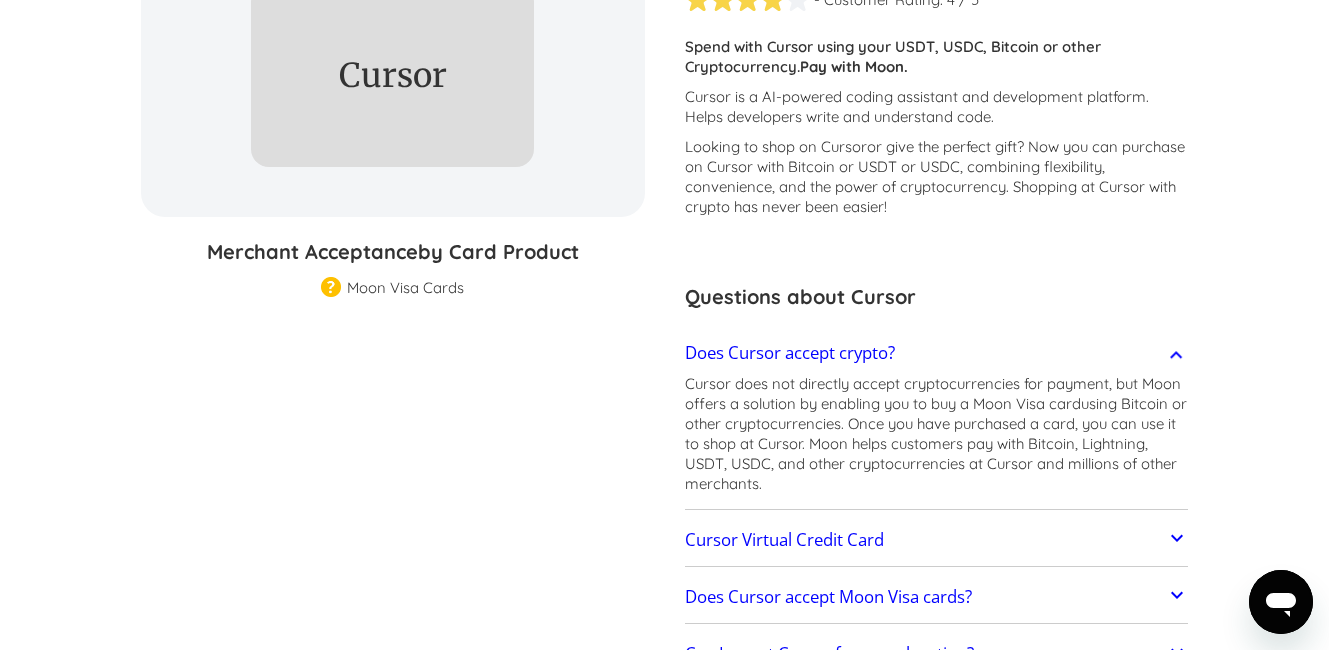scroll, scrollTop: 414, scrollLeft: 0, axis: vertical 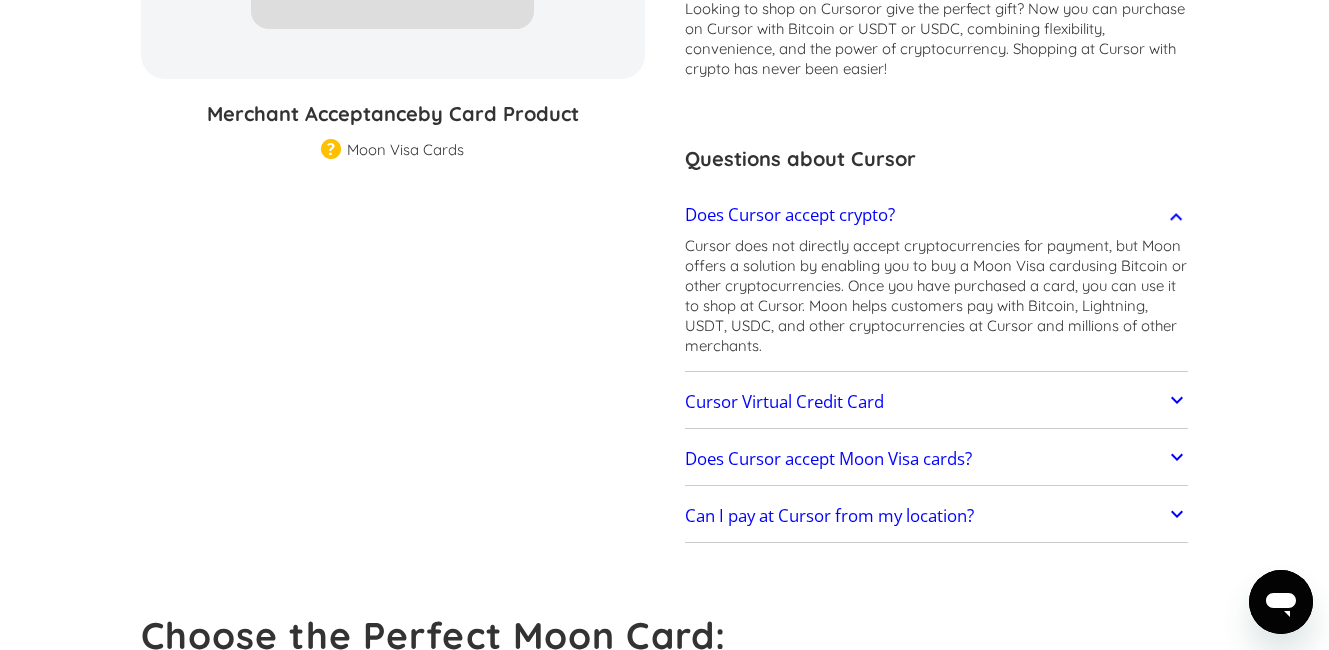 click on "Cursor Virtual Credit Card" at bounding box center (937, 402) 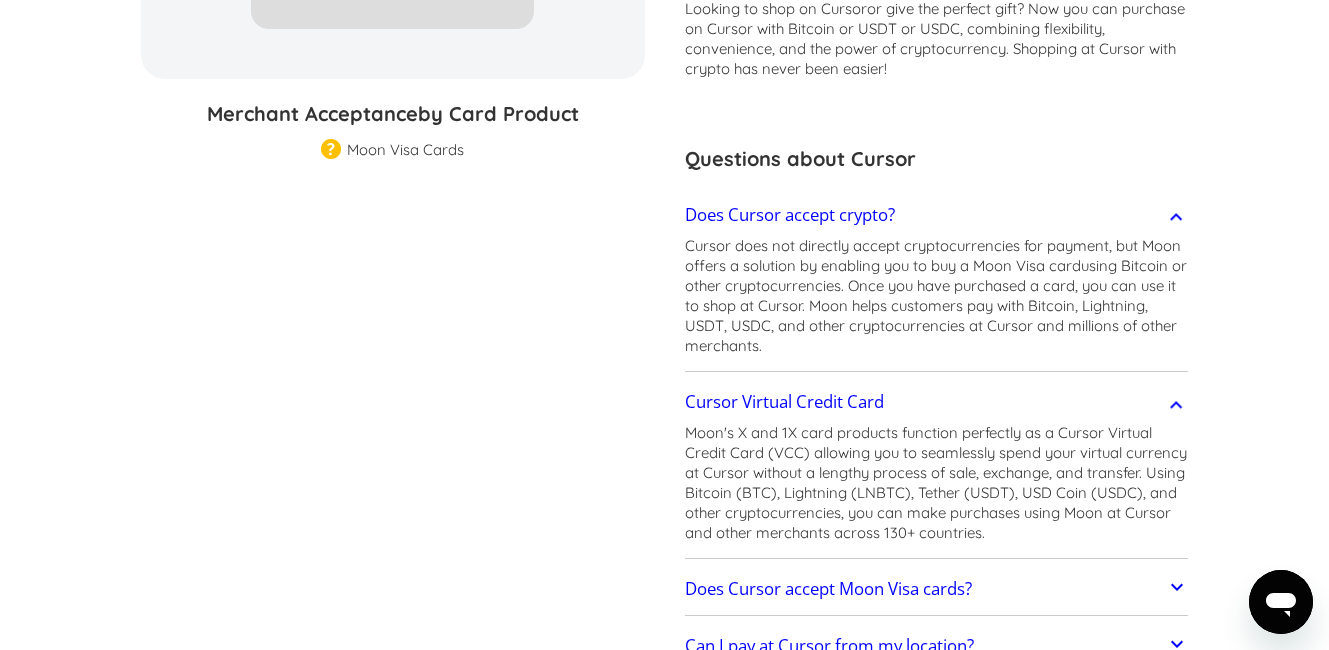 scroll, scrollTop: 0, scrollLeft: 0, axis: both 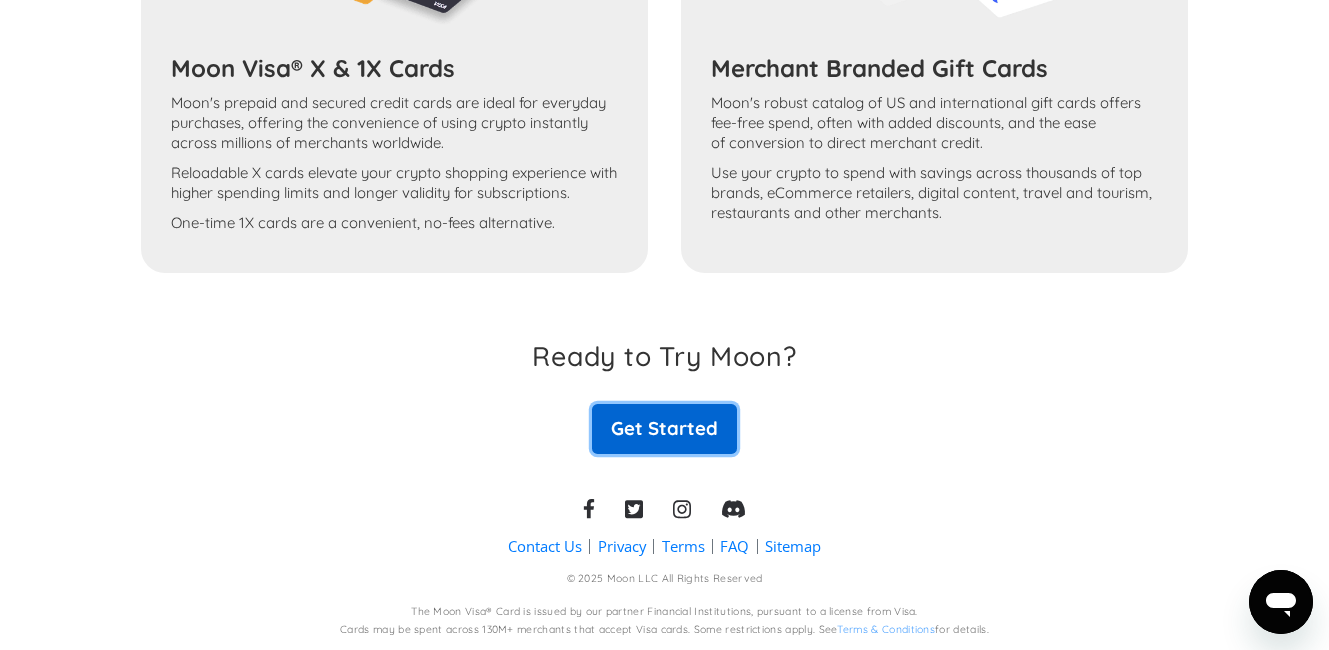 click on "Get Started" at bounding box center (664, 429) 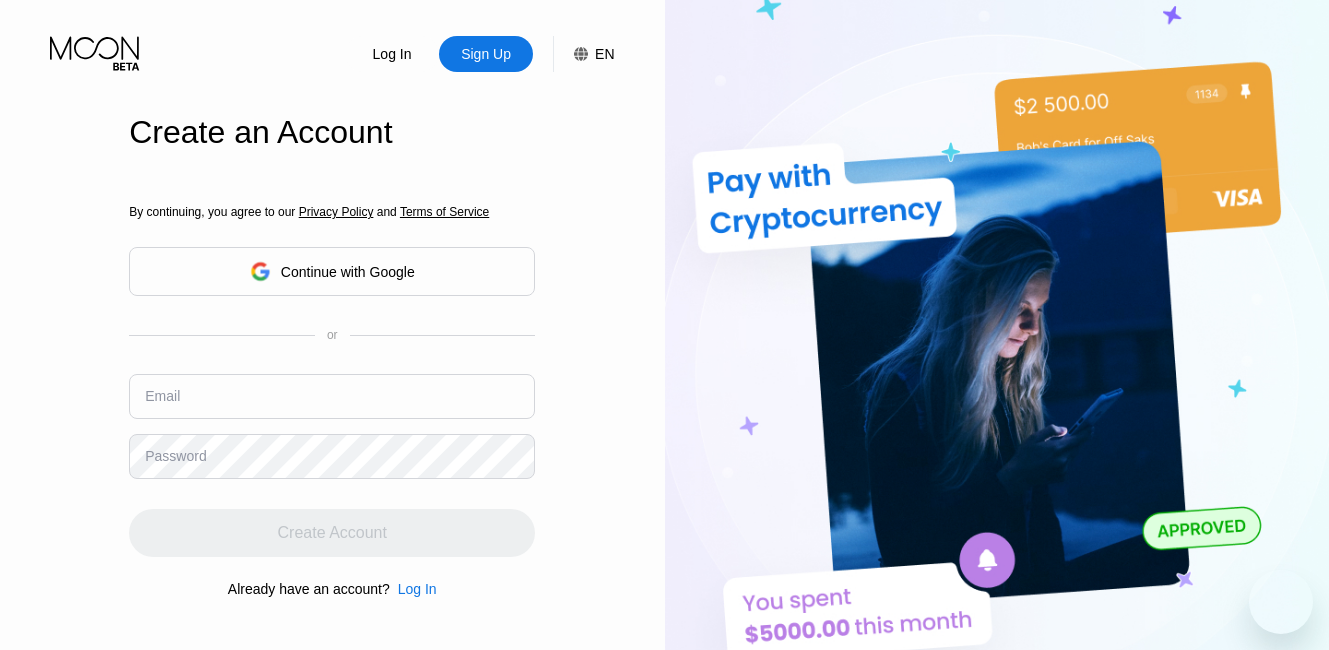 scroll, scrollTop: 0, scrollLeft: 0, axis: both 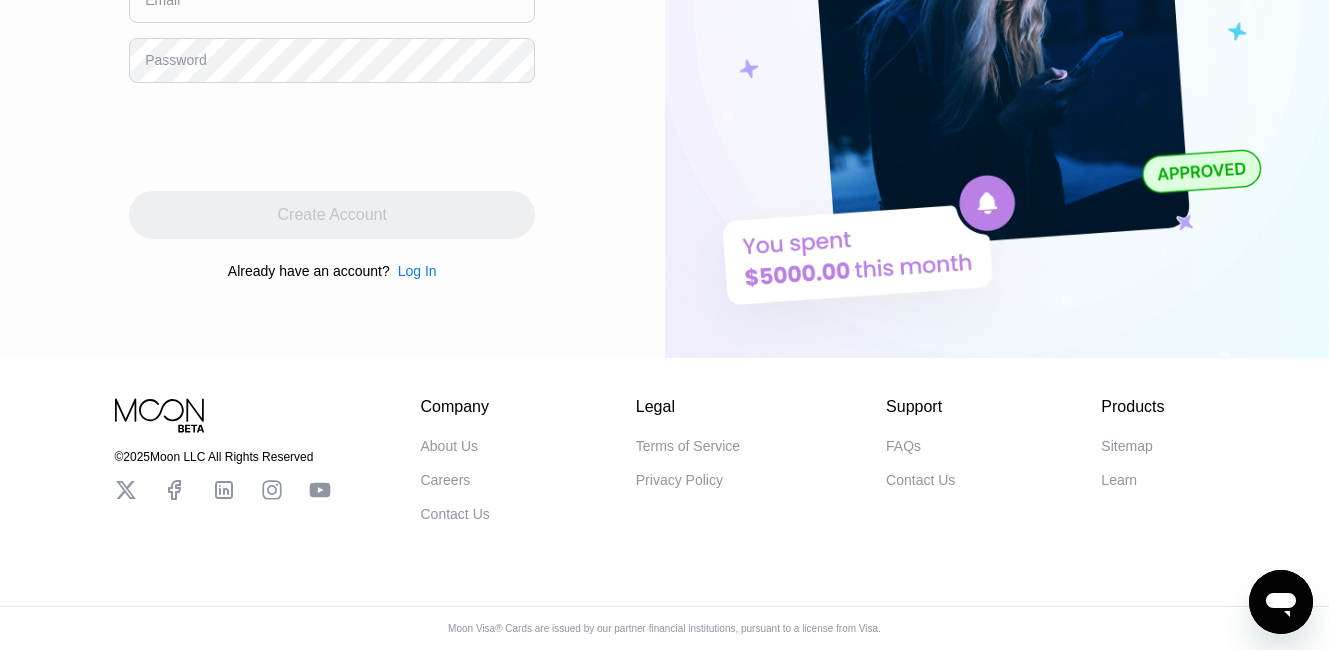 click on "FAQs" at bounding box center [903, 446] 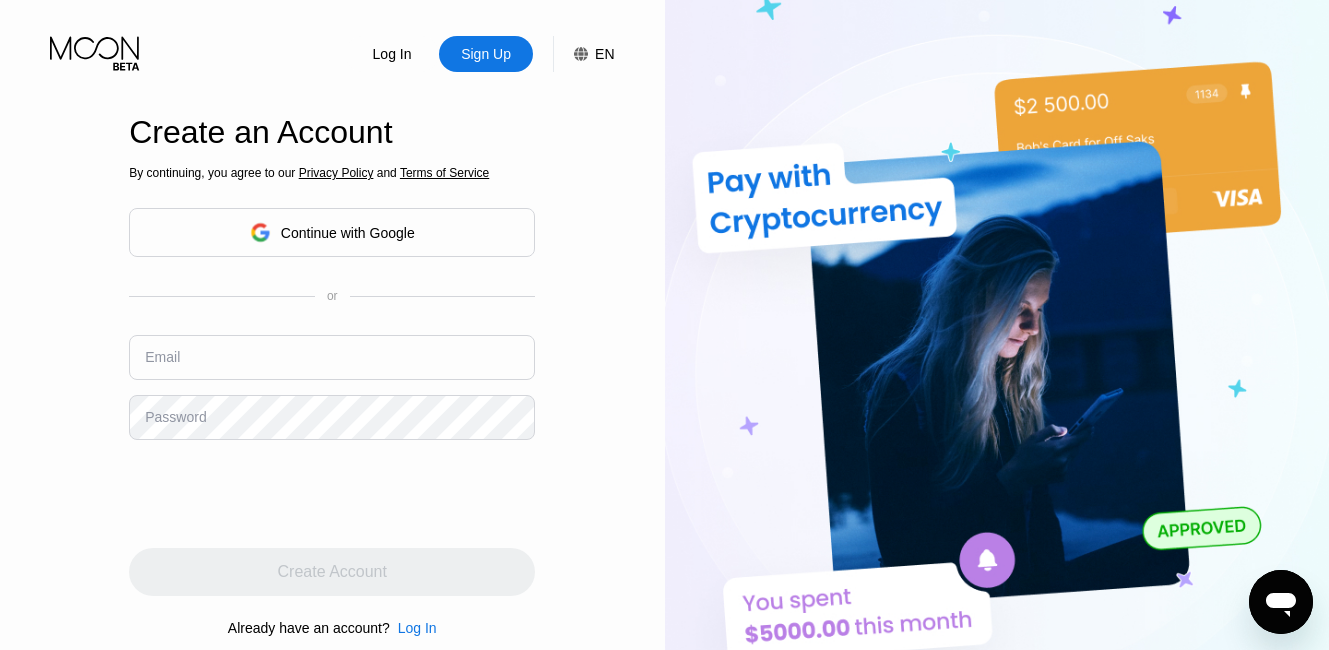 scroll, scrollTop: 363, scrollLeft: 0, axis: vertical 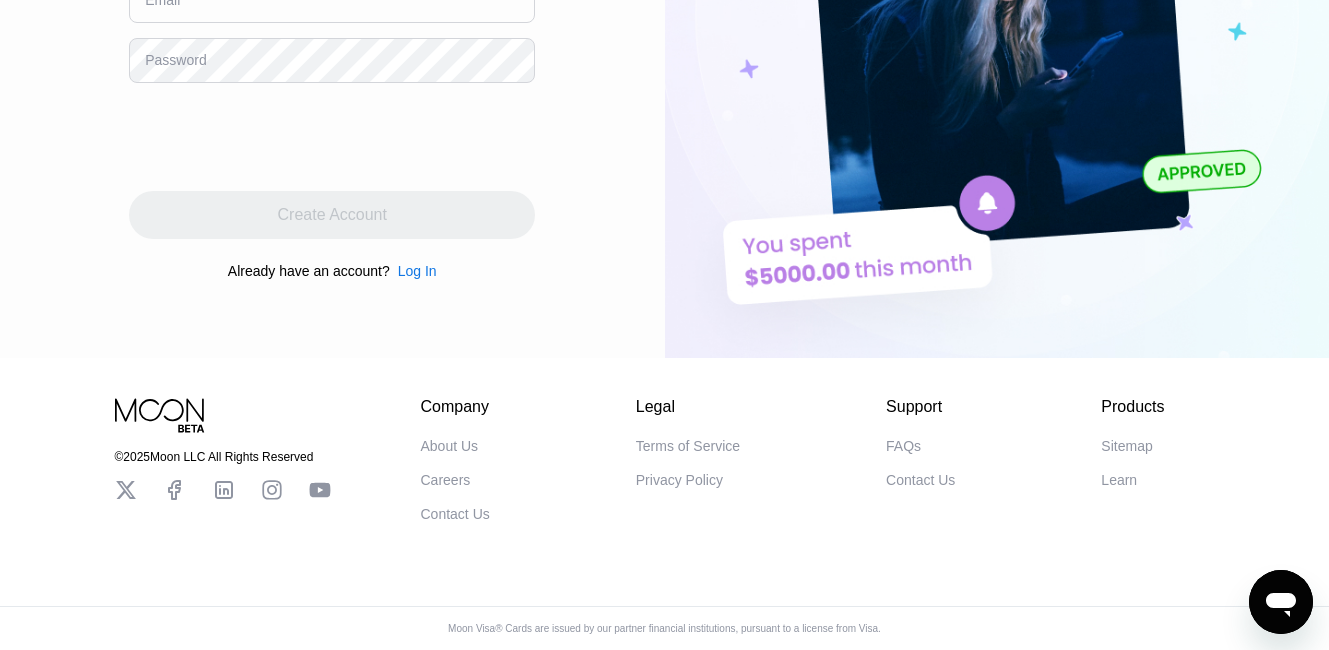 click 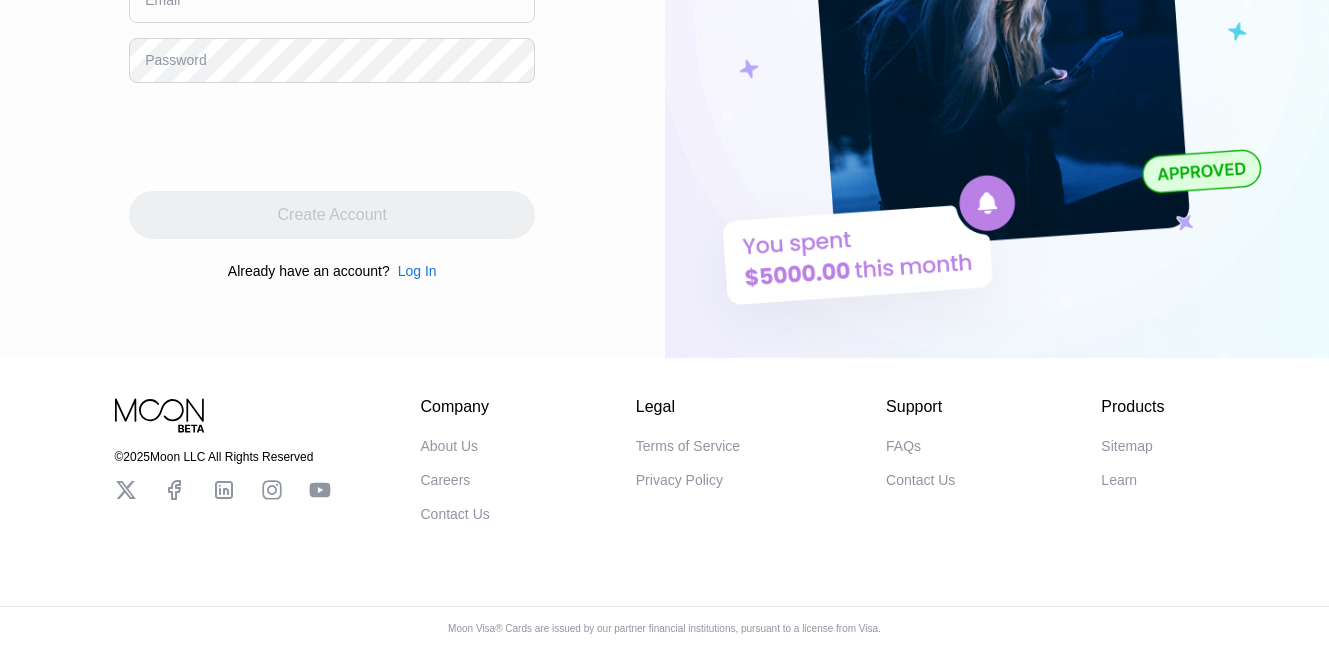 scroll, scrollTop: 0, scrollLeft: 0, axis: both 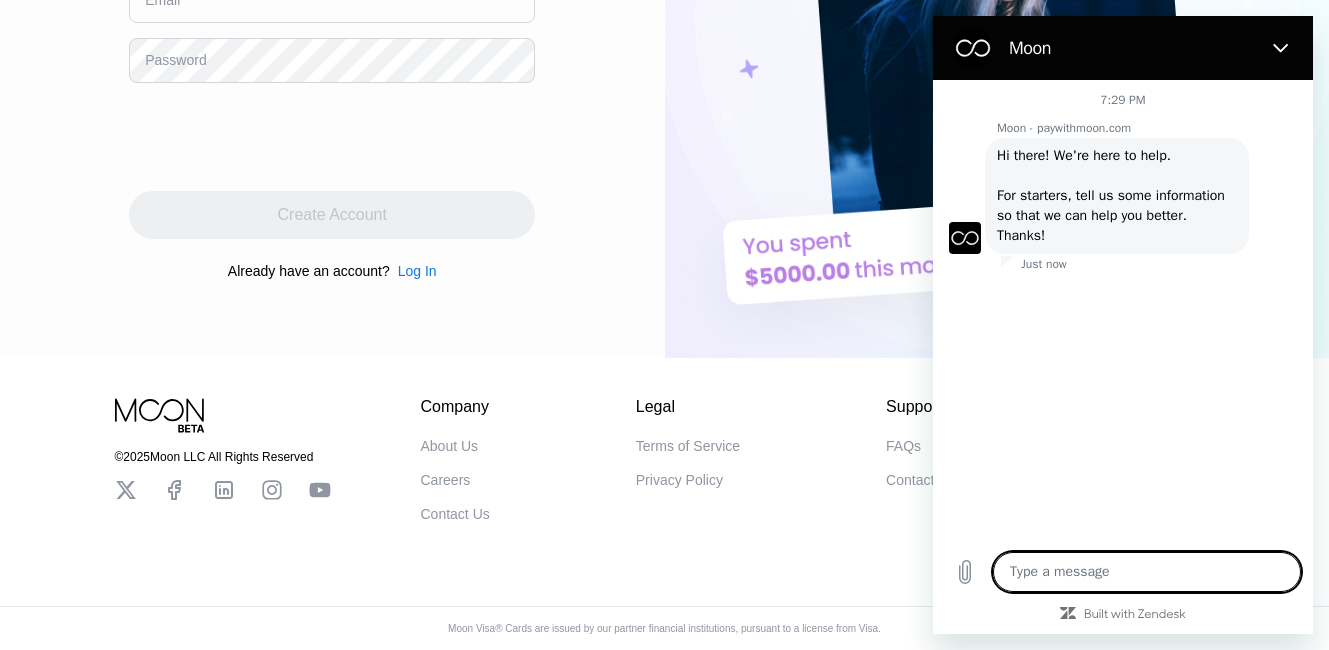 click at bounding box center (1147, 572) 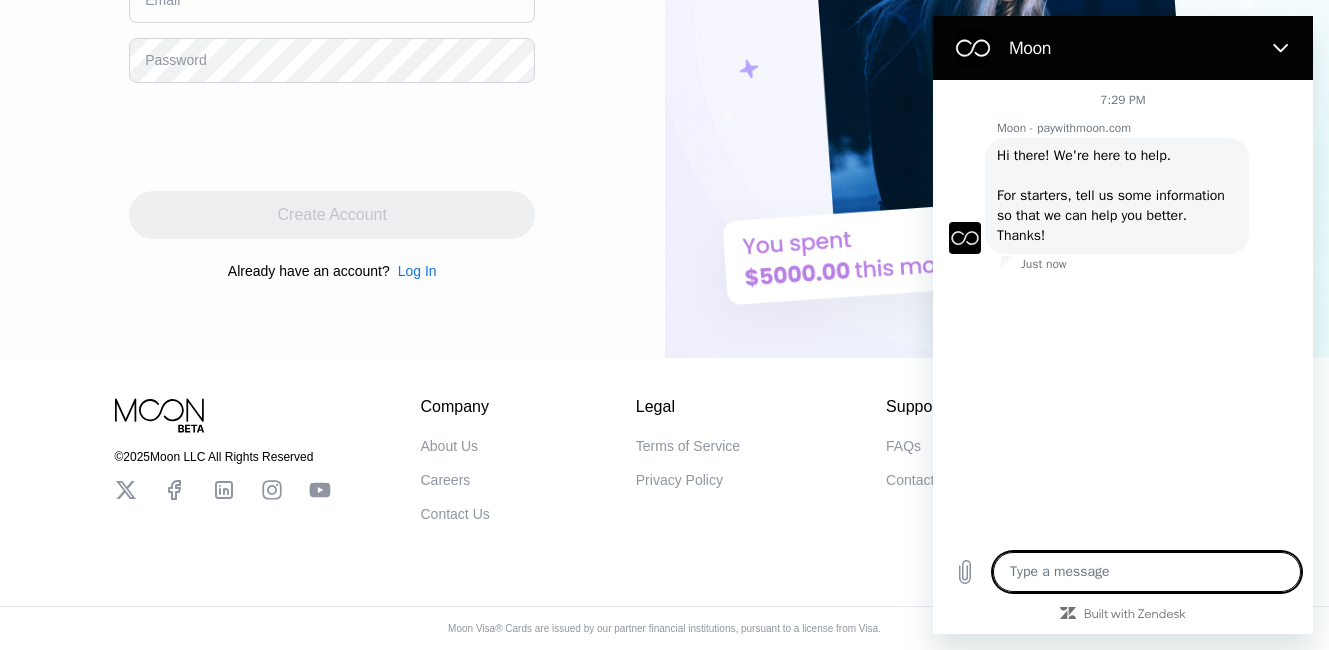 type on "x" 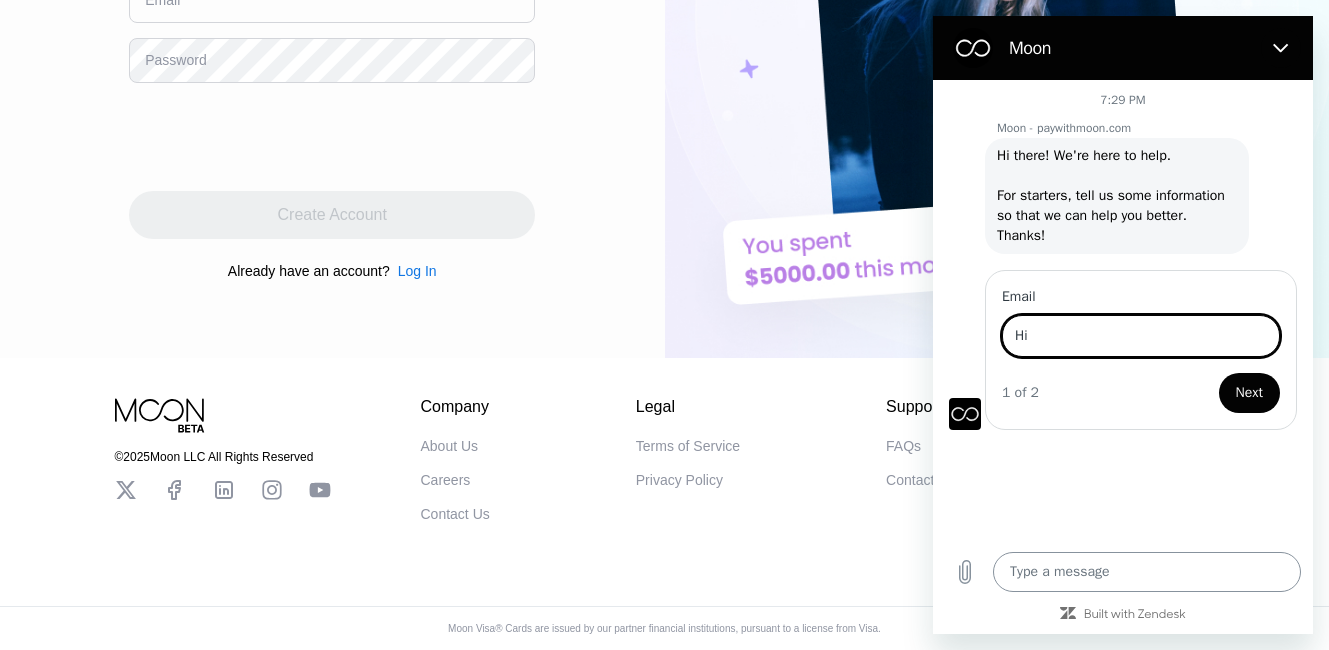 type on "Hi" 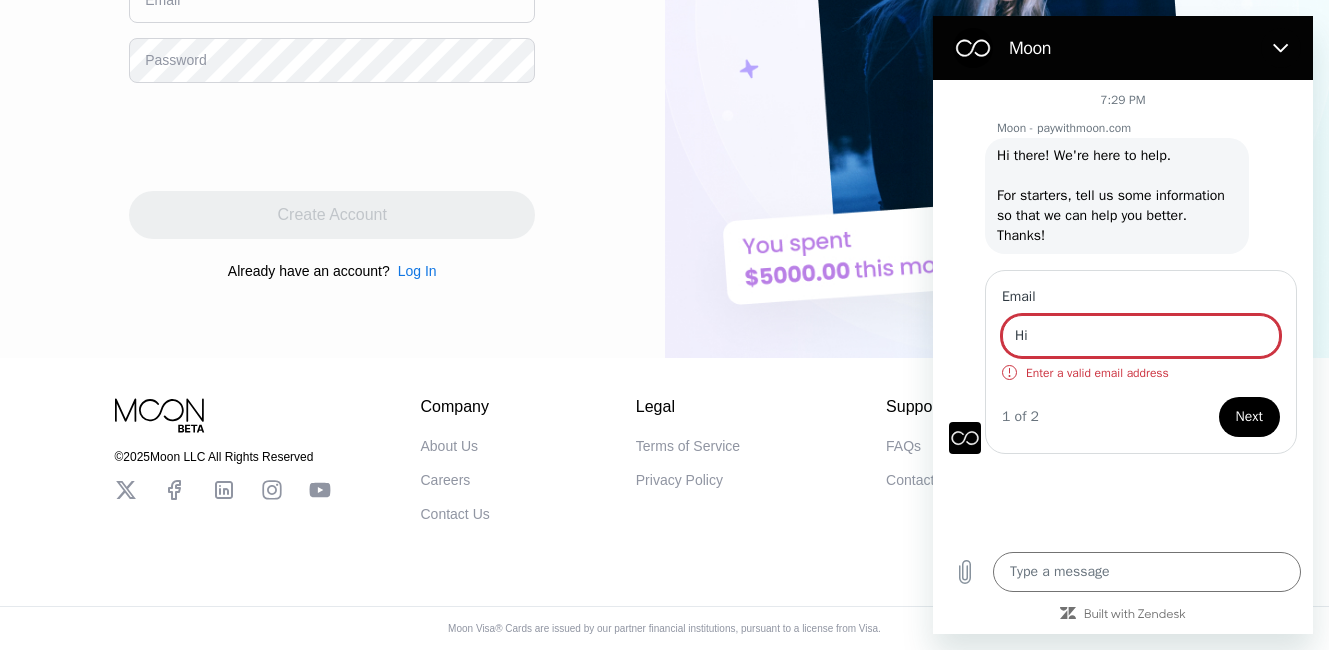 click on "Next" at bounding box center [1249, 417] 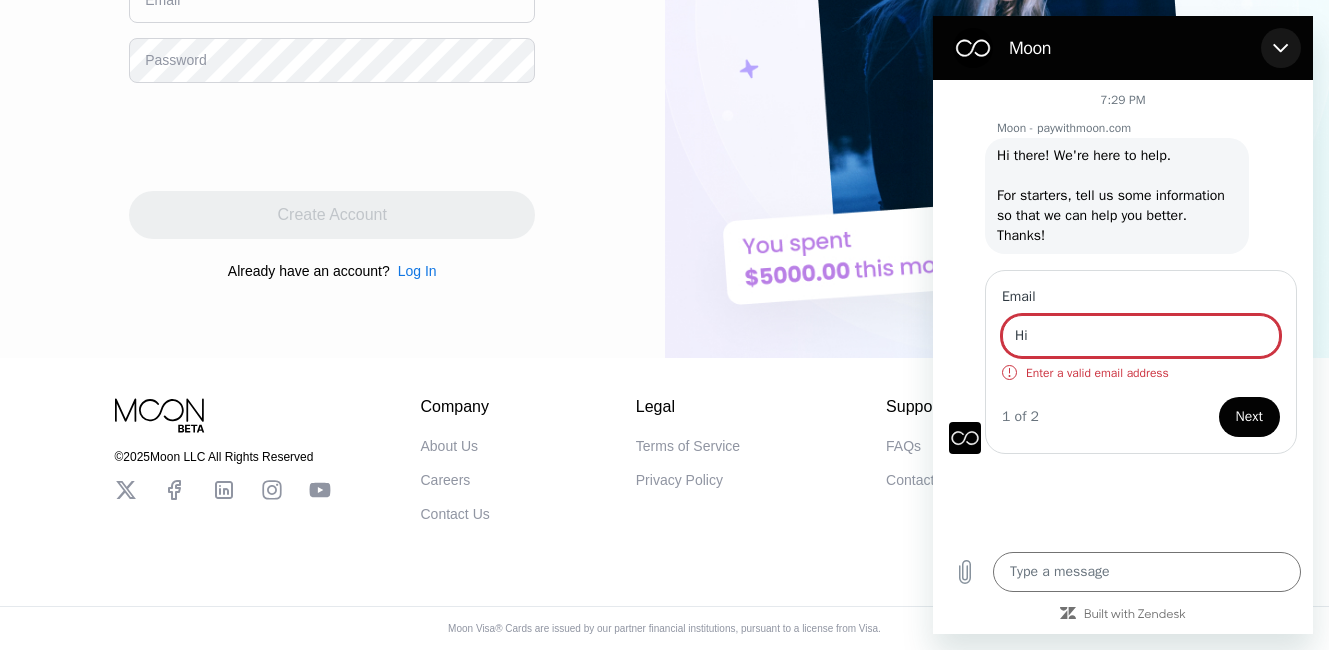 click 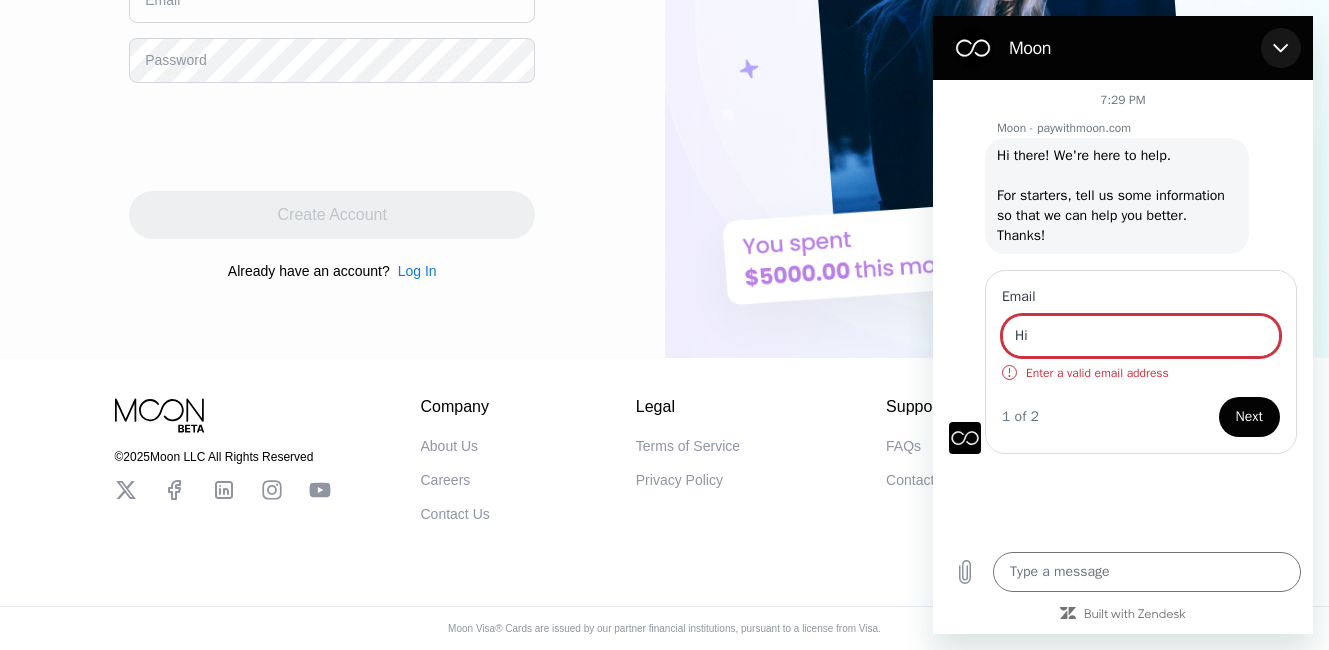type on "x" 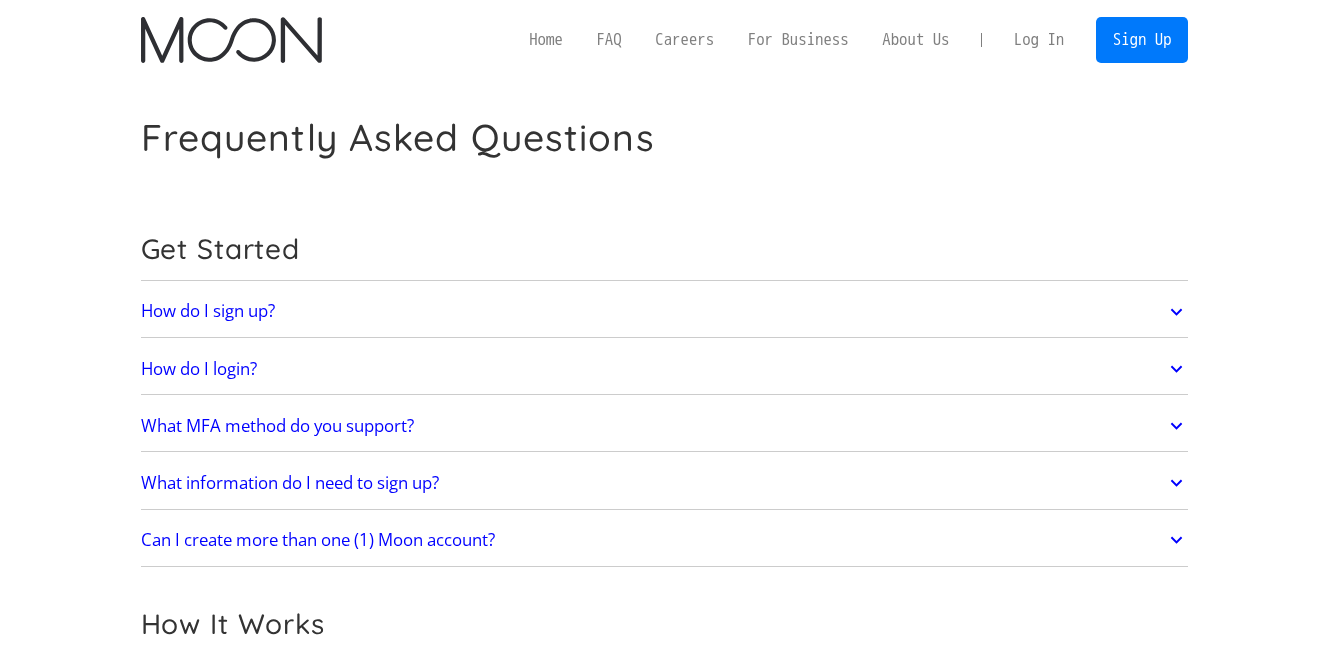 scroll, scrollTop: 0, scrollLeft: 0, axis: both 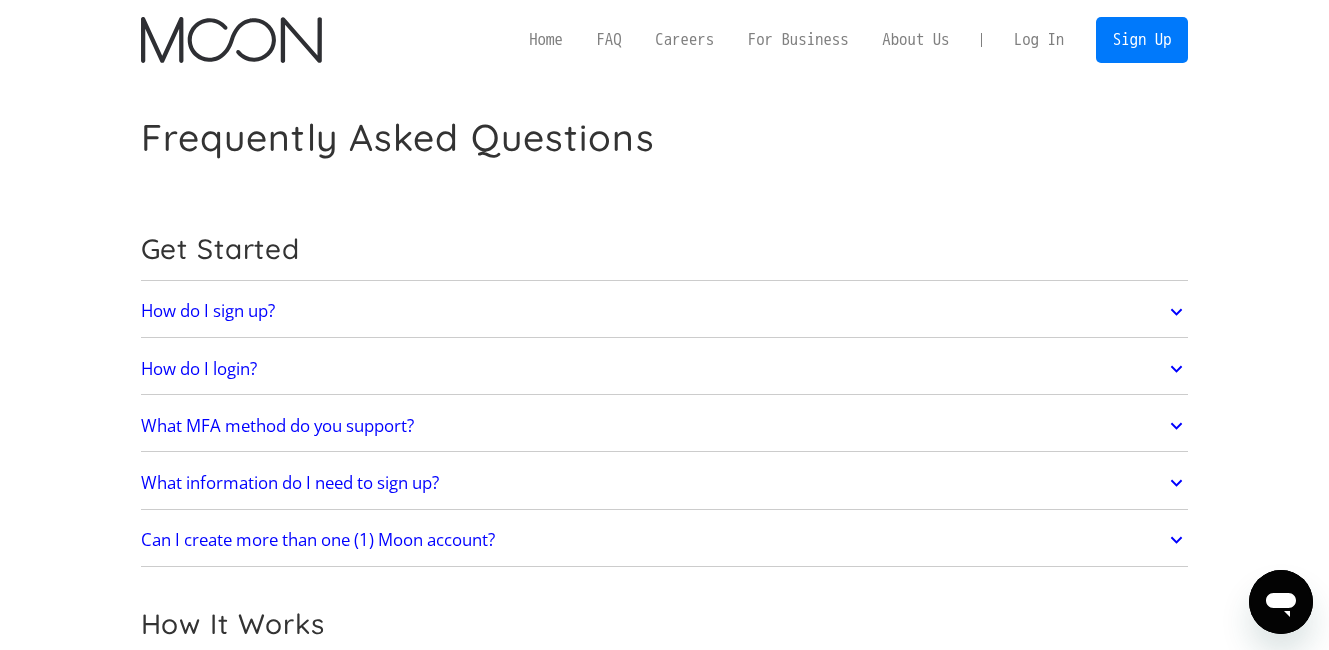click 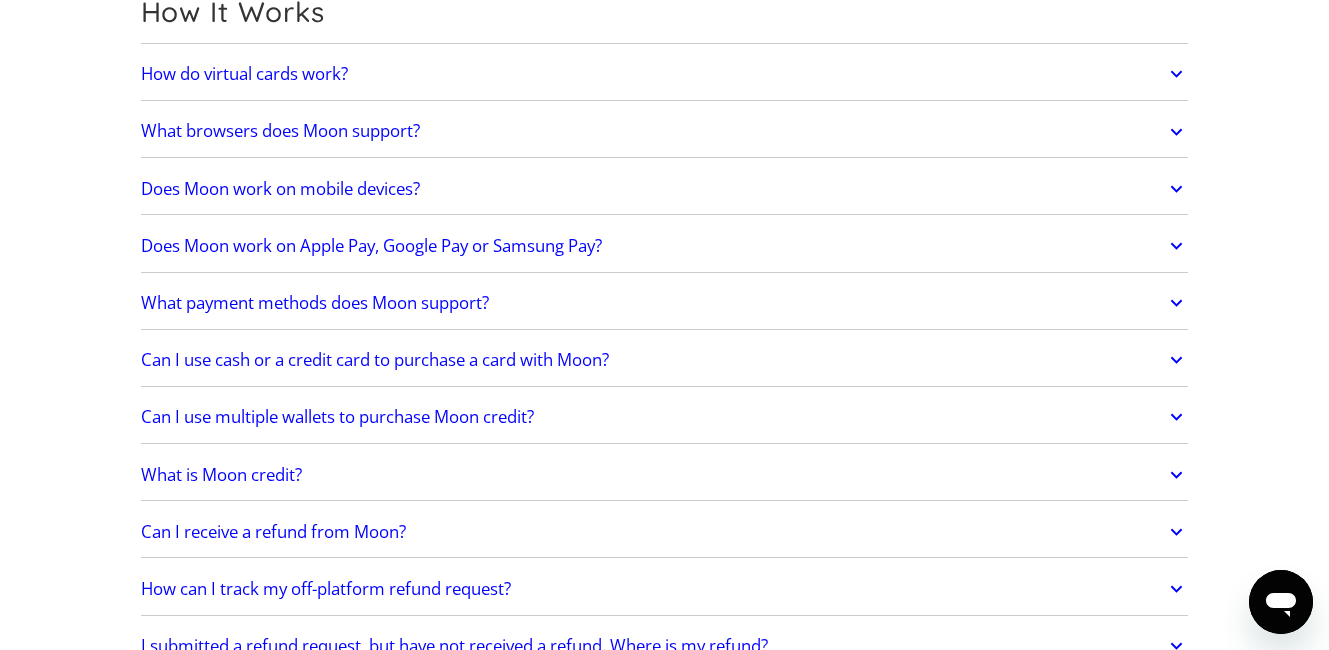 scroll, scrollTop: 552, scrollLeft: 0, axis: vertical 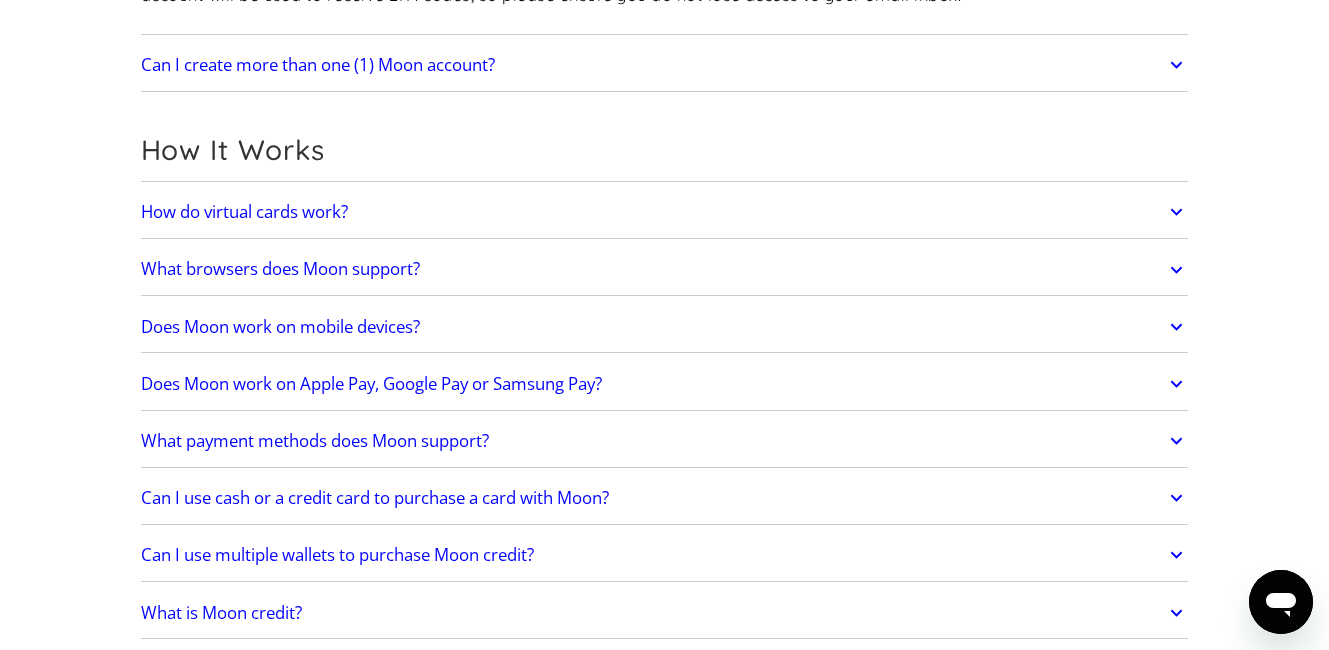 click 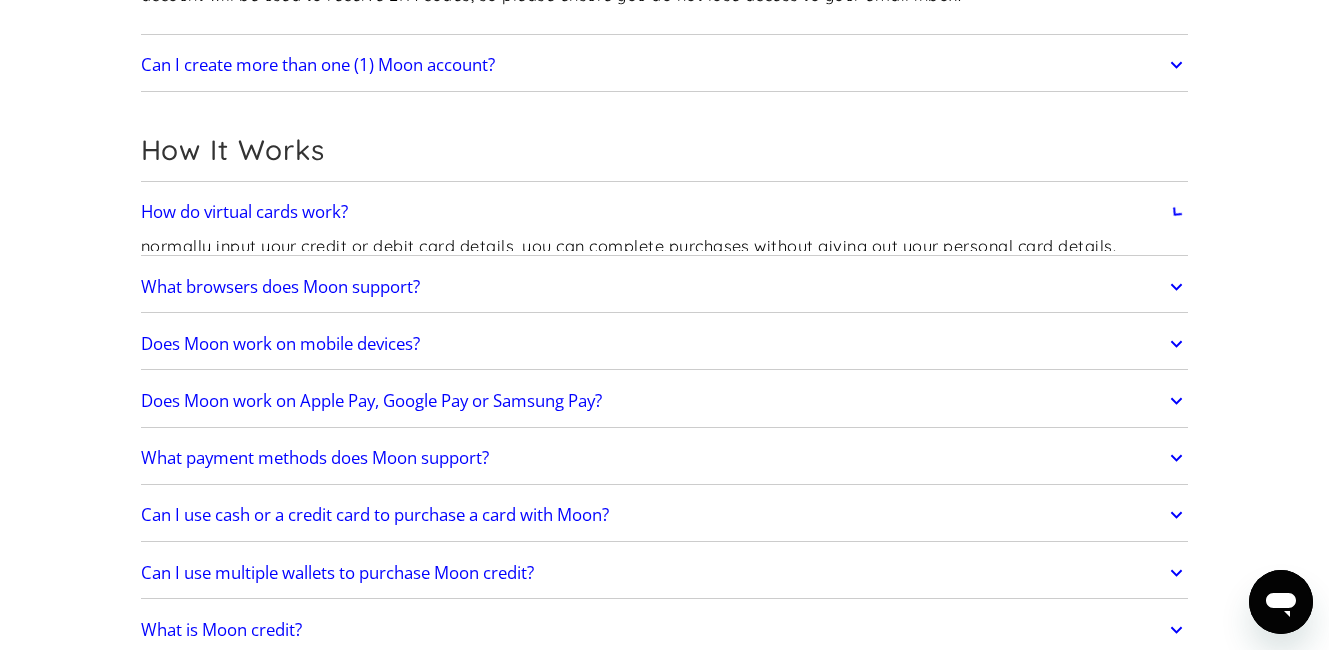 click 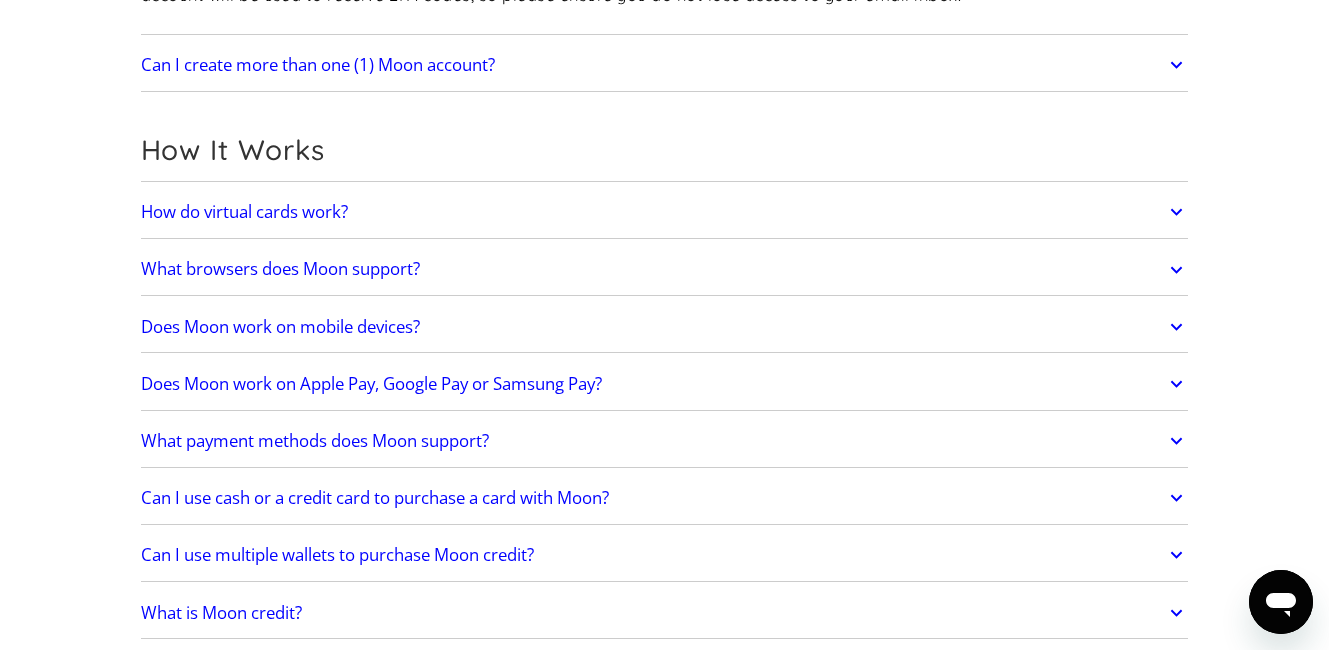 click 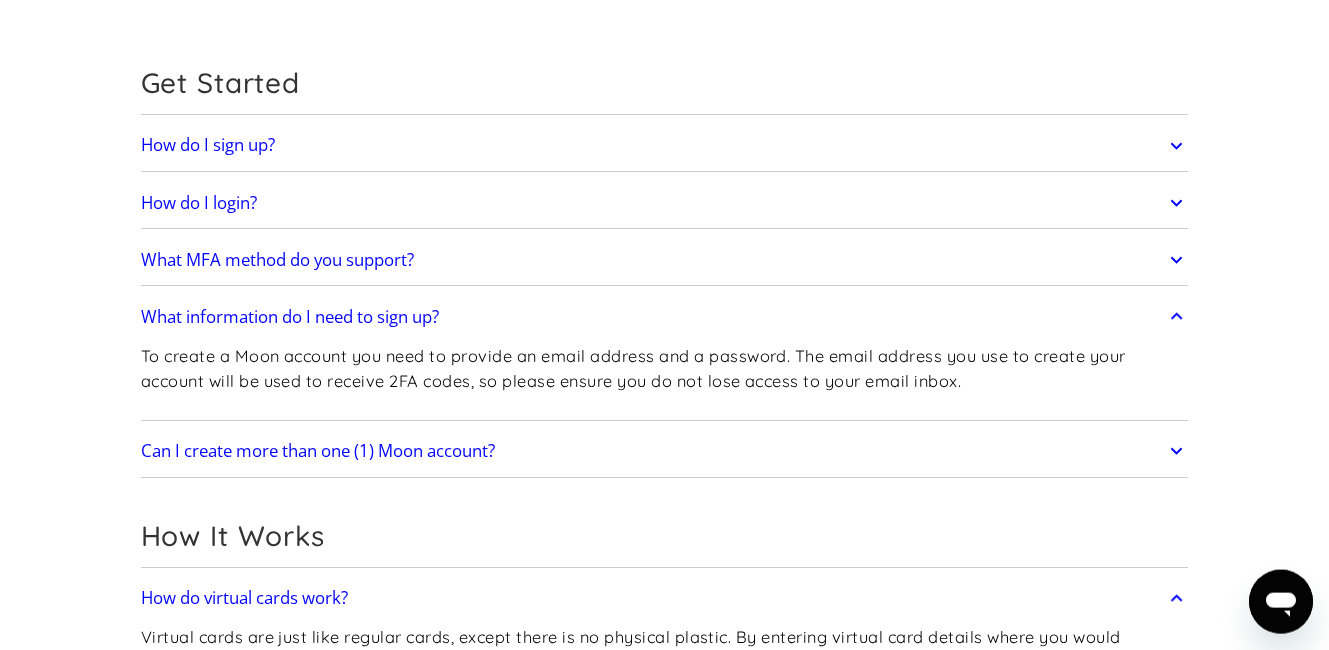 scroll, scrollTop: 276, scrollLeft: 0, axis: vertical 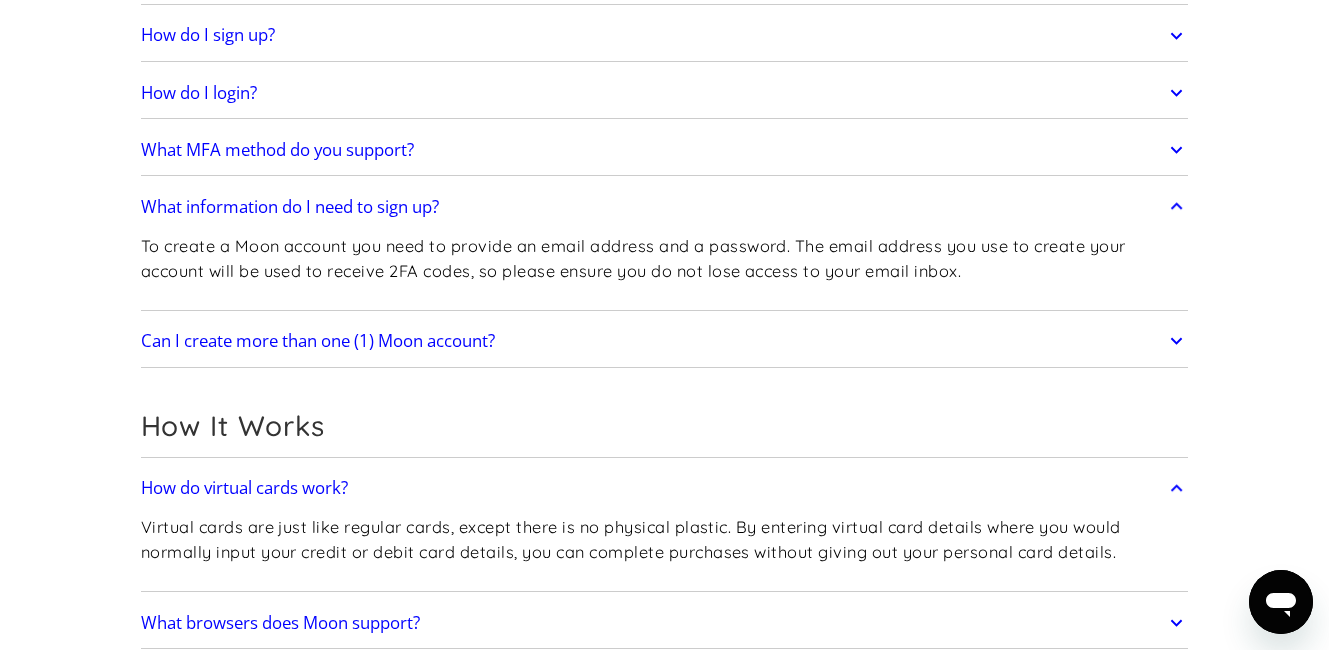 drag, startPoint x: 140, startPoint y: 238, endPoint x: 1025, endPoint y: 262, distance: 885.3254 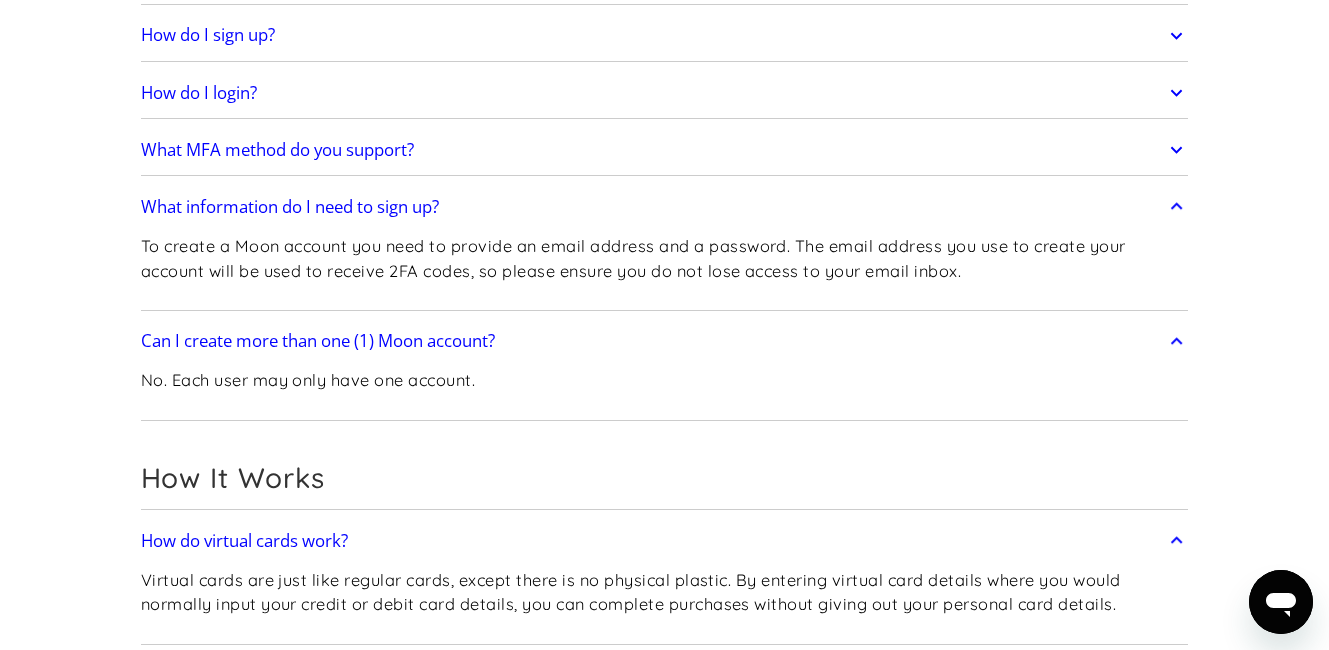 click on "No. Each user may only have one account." at bounding box center [308, 380] 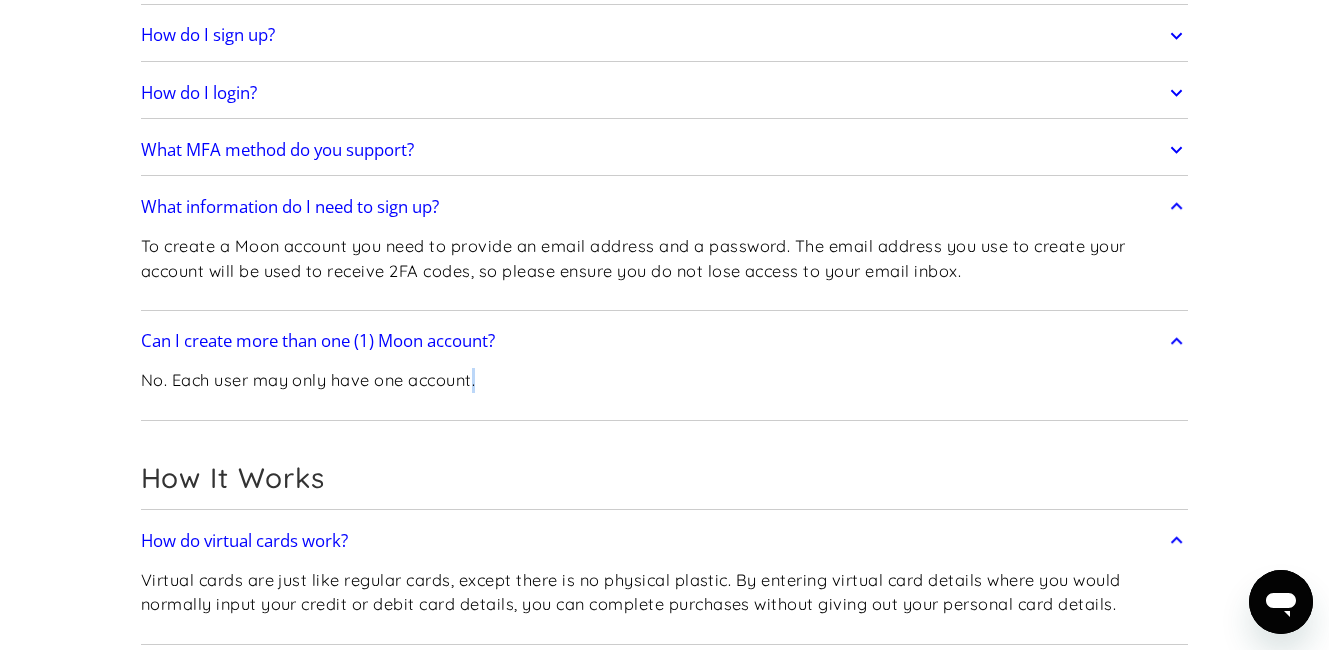 click on "No. Each user may only have one account." at bounding box center [308, 380] 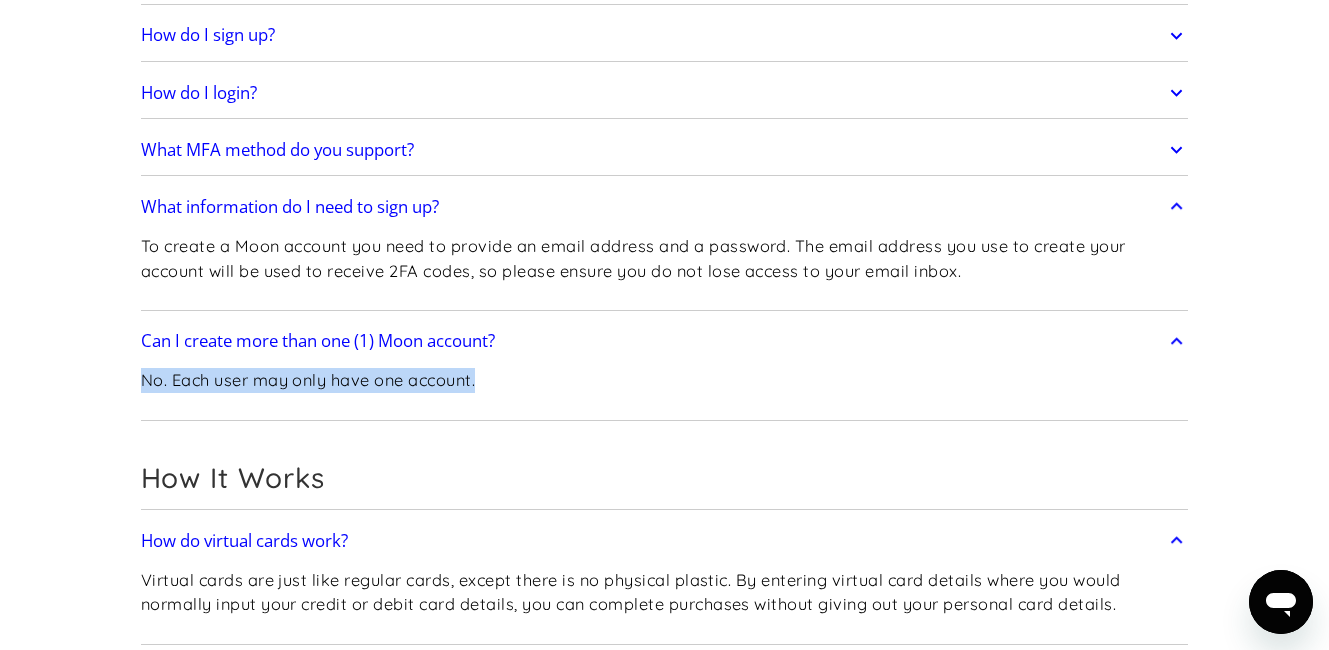 drag, startPoint x: 503, startPoint y: 385, endPoint x: 512, endPoint y: 365, distance: 21.931713 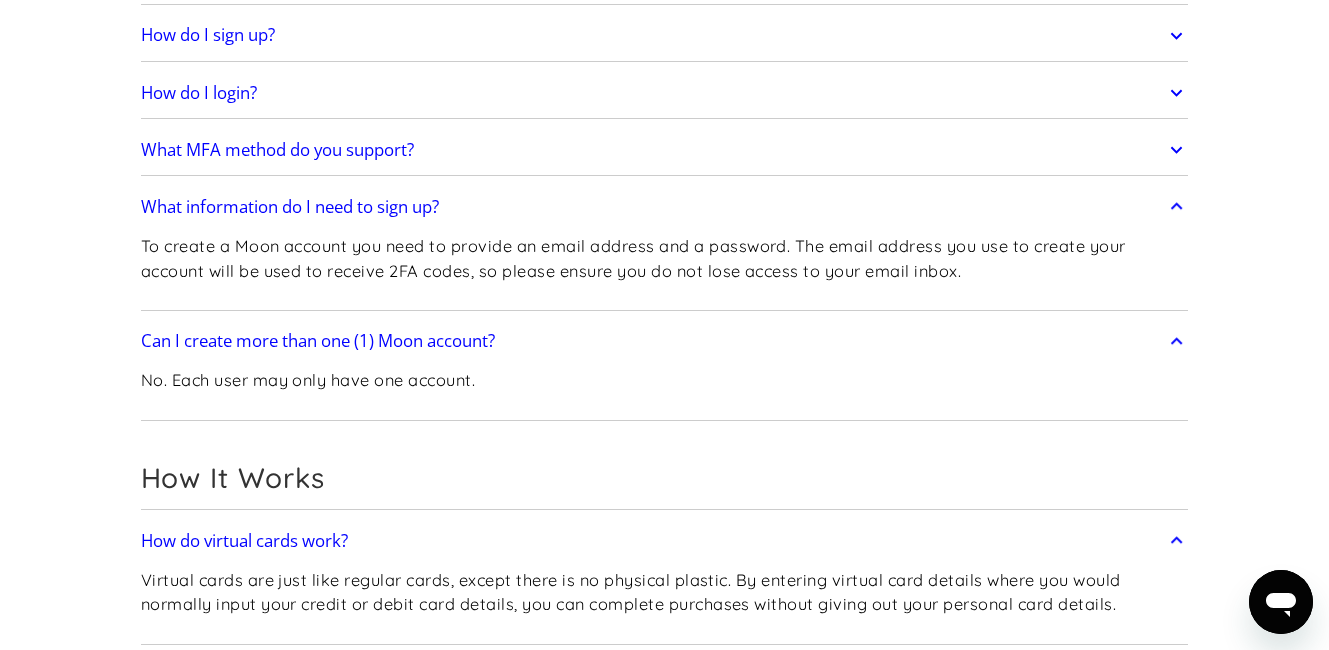 click on "No. Each user may only have one account." at bounding box center [665, 388] 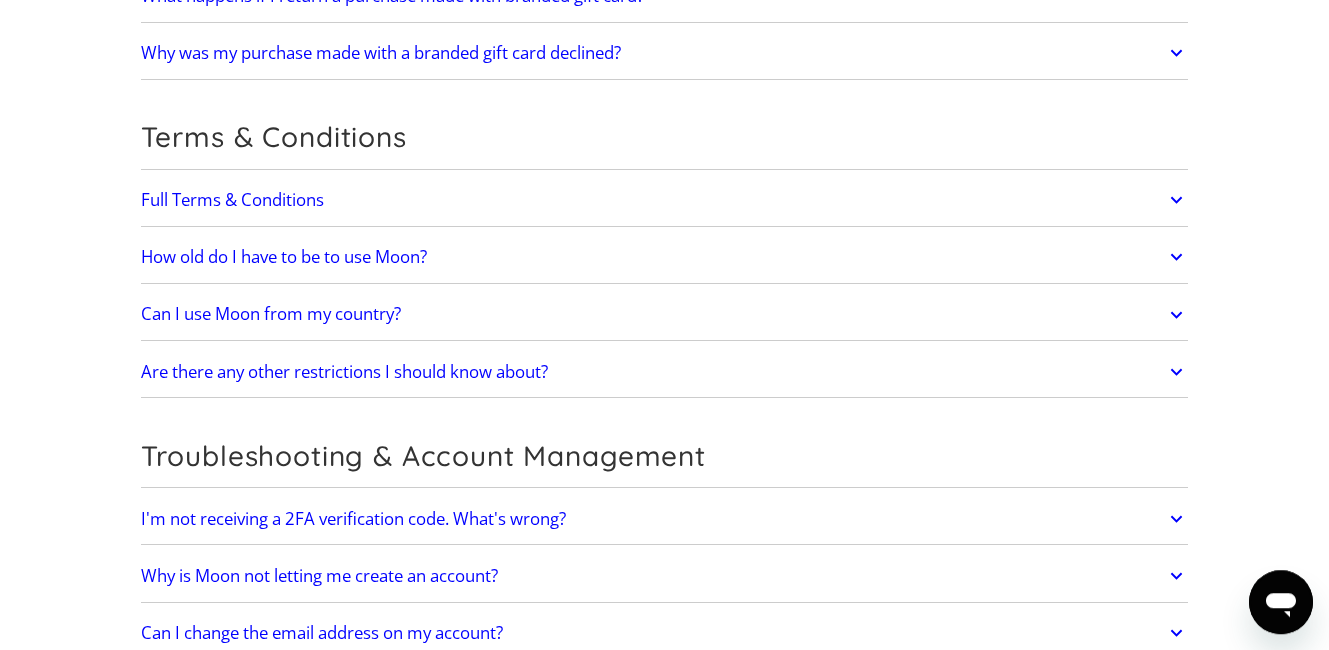 scroll, scrollTop: 4140, scrollLeft: 0, axis: vertical 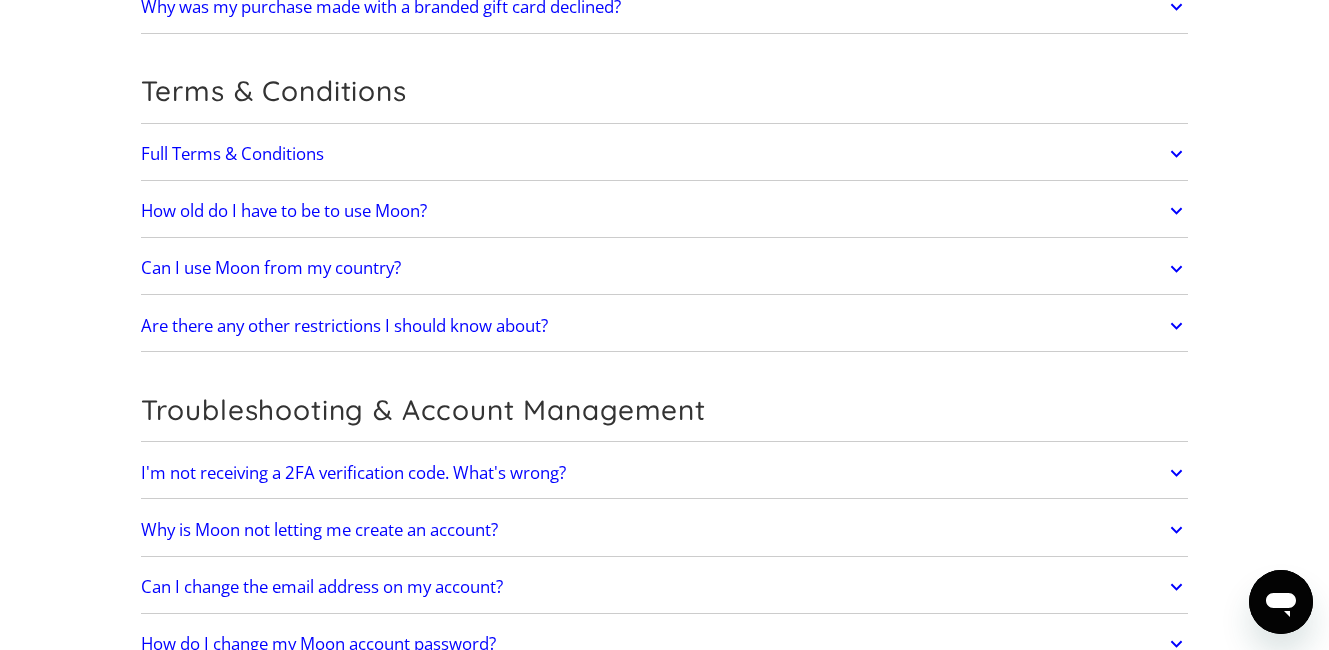 click on "Are there any other restrictions I should know about?" at bounding box center [665, 326] 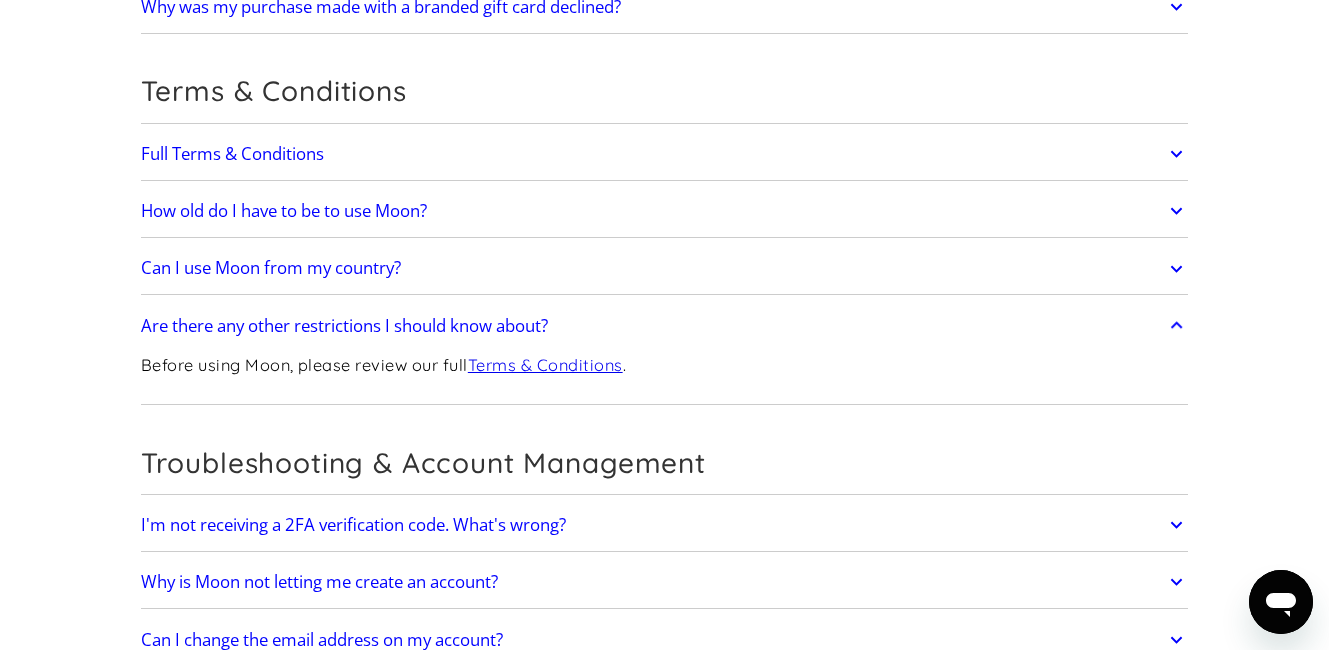 click on "Are there any other restrictions I should know about?" at bounding box center (665, 326) 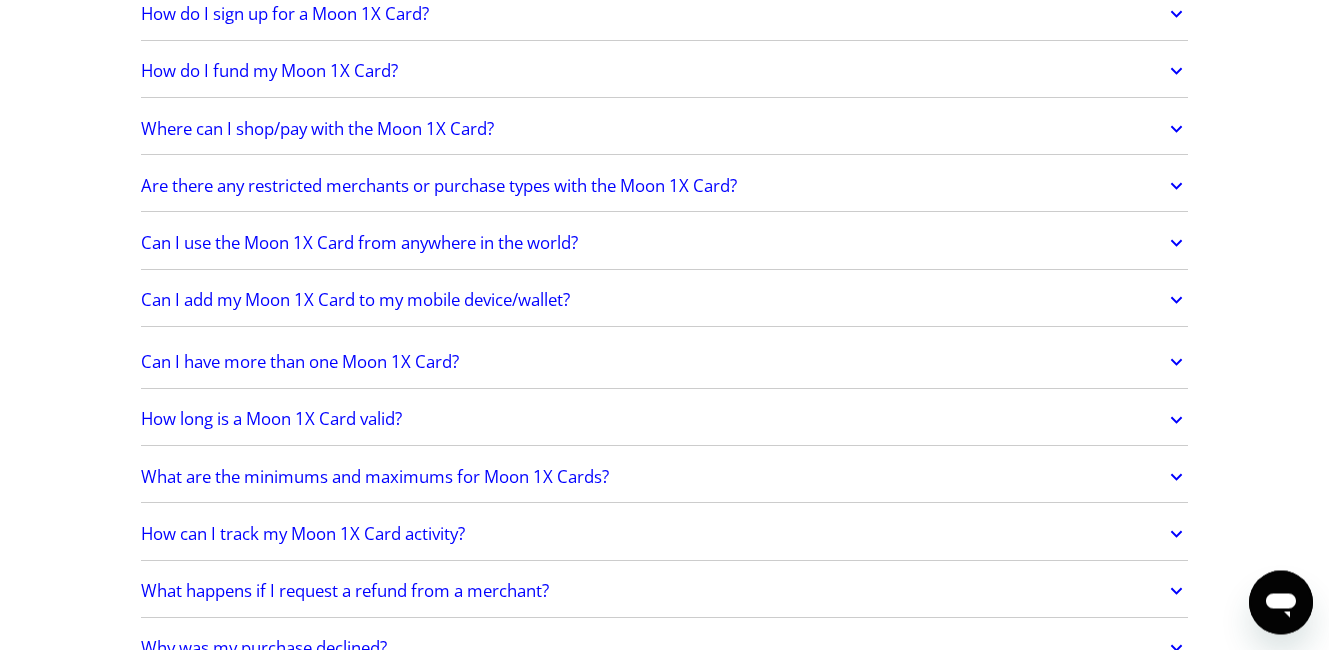 scroll, scrollTop: 2972, scrollLeft: 0, axis: vertical 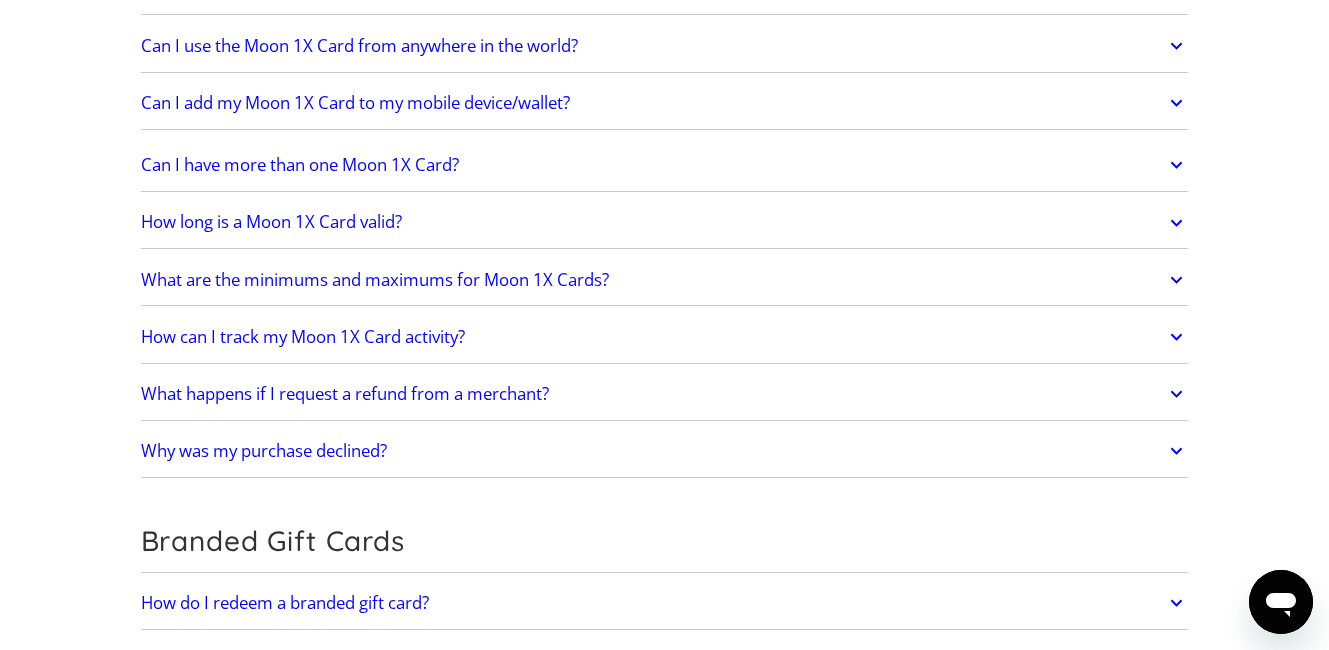 click on "What are the minimums and maximums for Moon 1X Cards?" at bounding box center (665, 280) 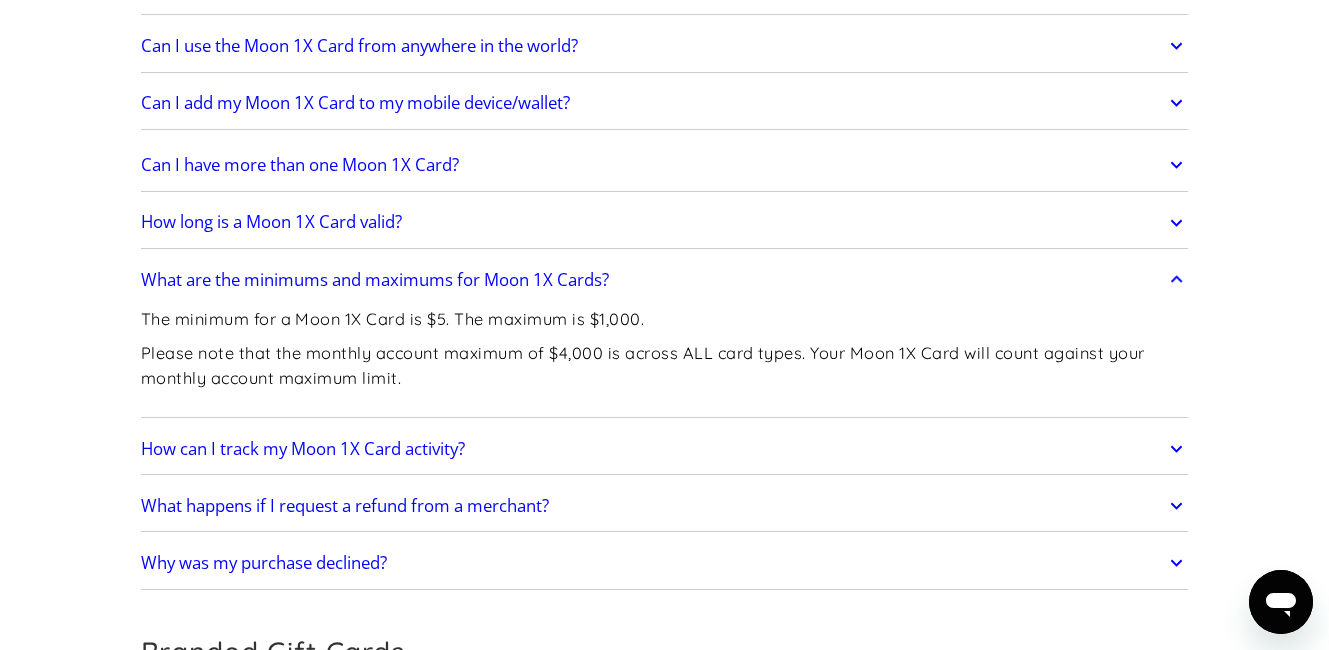 drag, startPoint x: 146, startPoint y: 317, endPoint x: 828, endPoint y: 380, distance: 684.9036 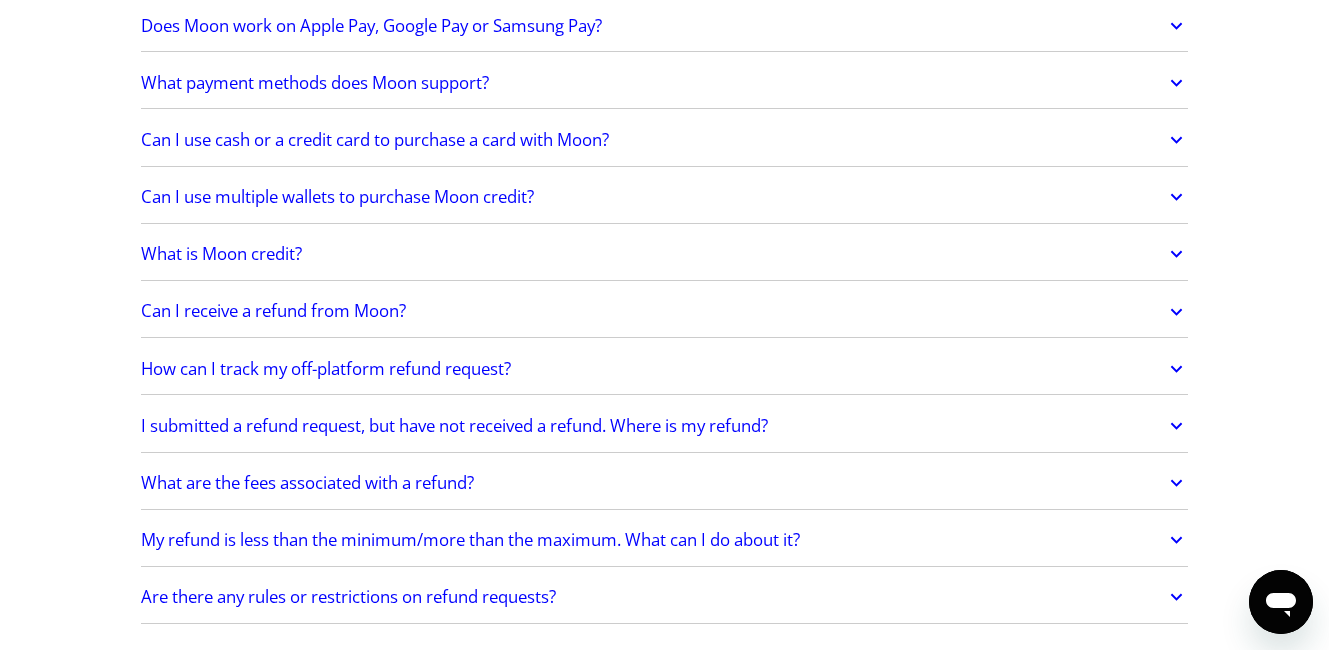 scroll, scrollTop: 902, scrollLeft: 0, axis: vertical 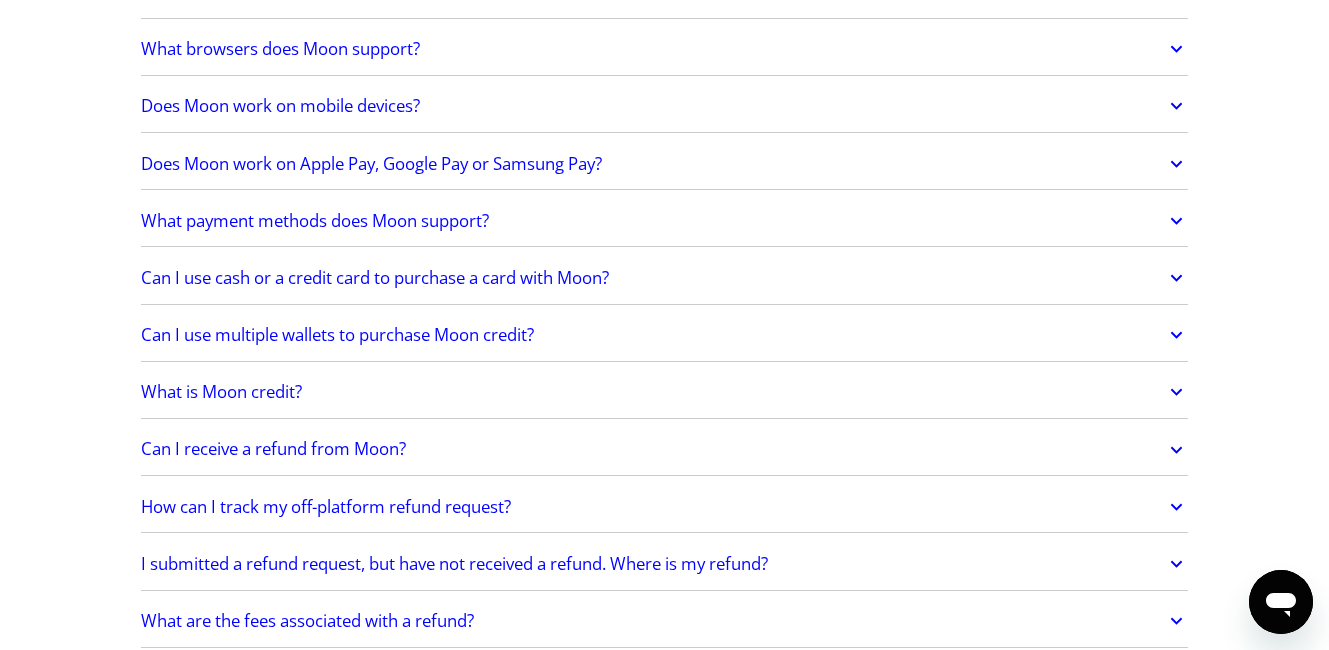 click on "Can I use multiple wallets to purchase Moon credit?" at bounding box center (665, 335) 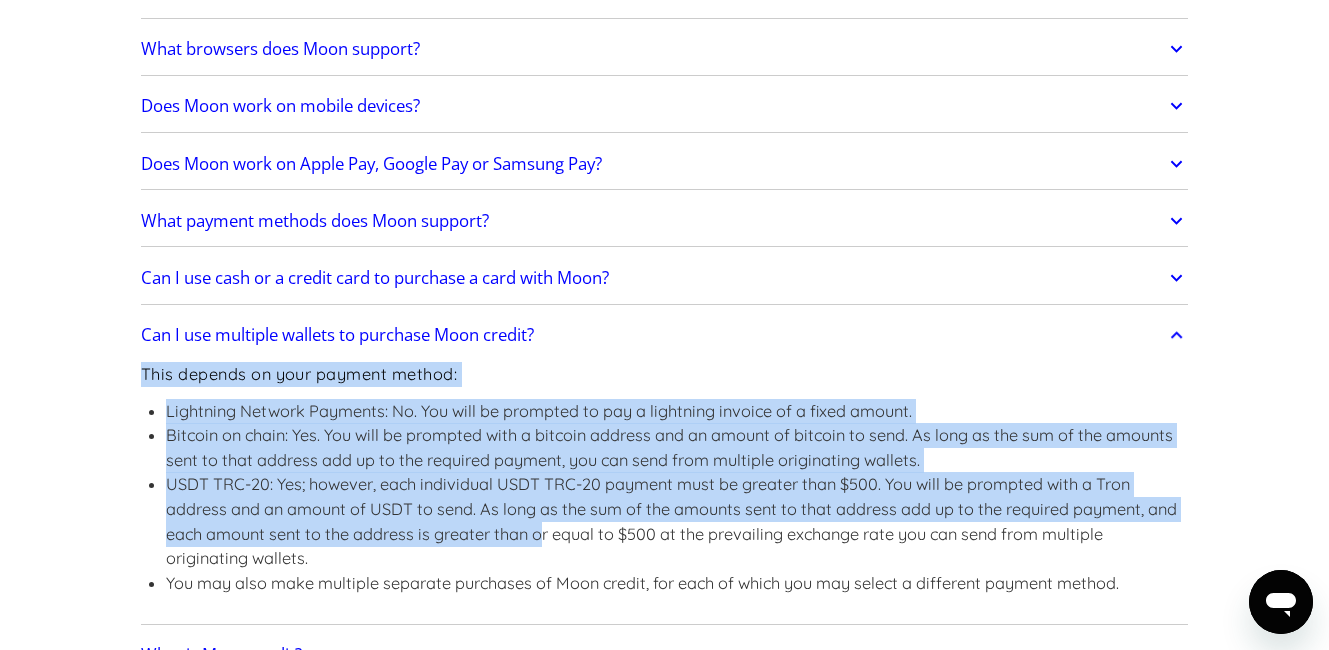 drag, startPoint x: 136, startPoint y: 377, endPoint x: 544, endPoint y: 543, distance: 440.47702 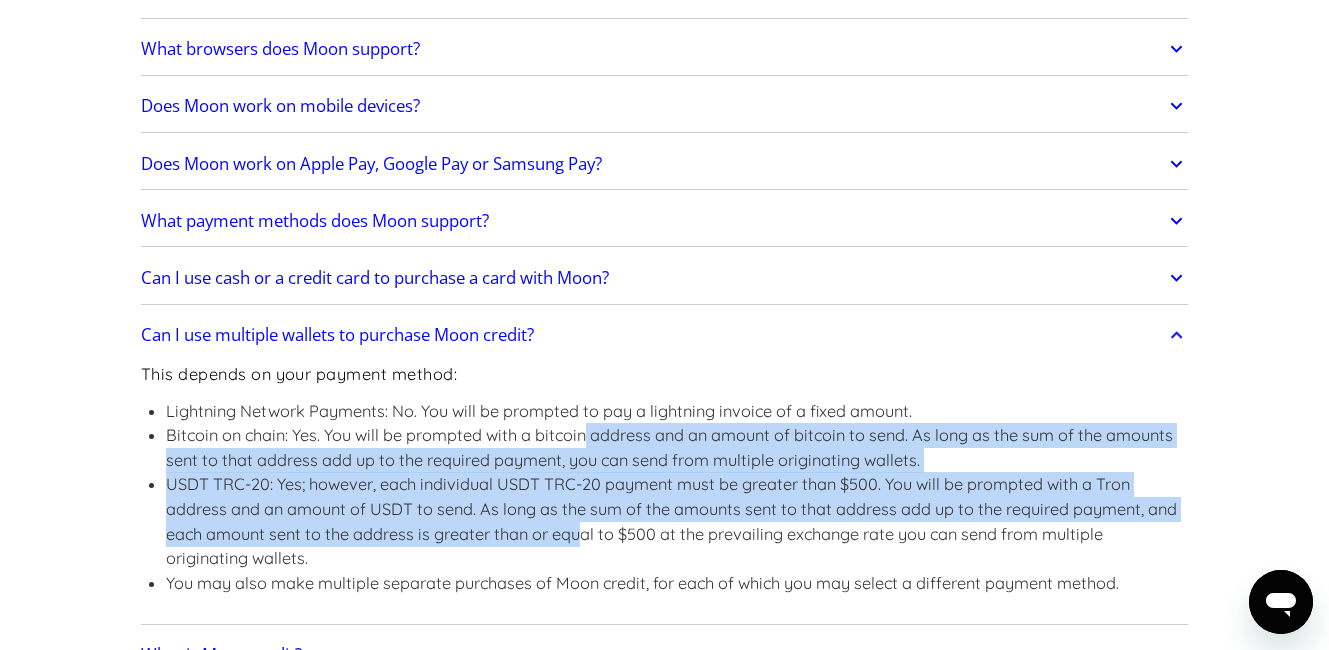 drag, startPoint x: 587, startPoint y: 547, endPoint x: 586, endPoint y: 444, distance: 103.00485 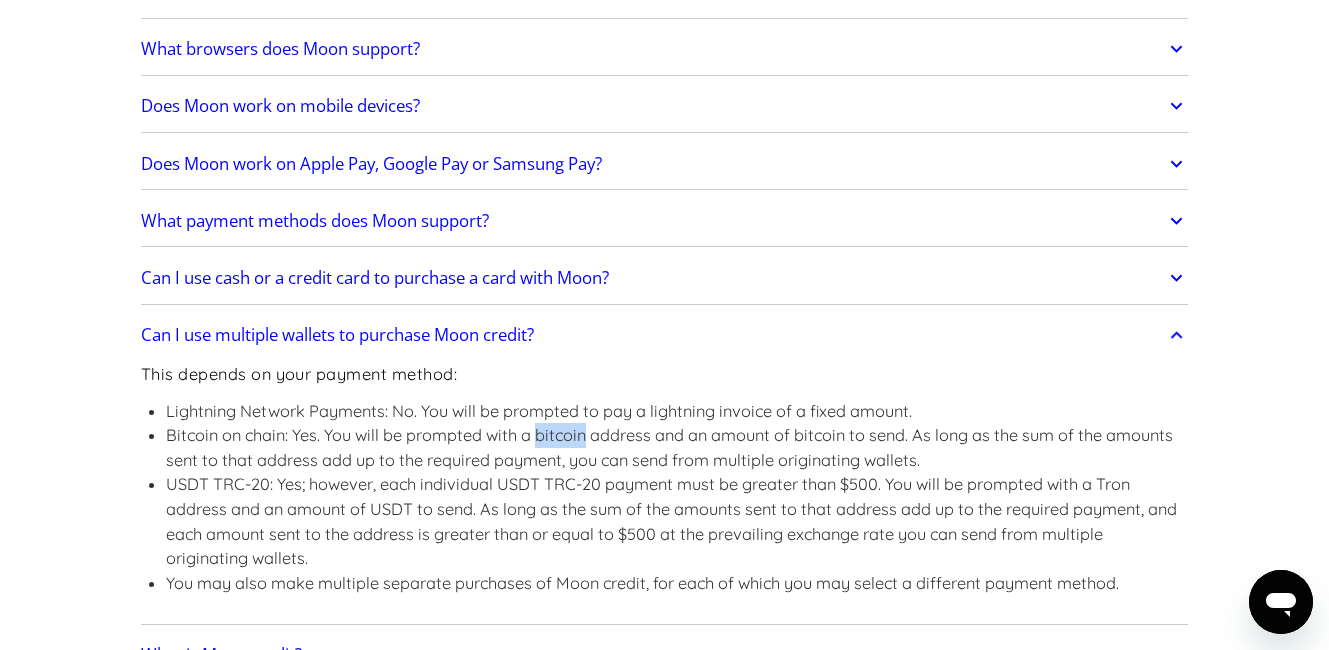click on "Bitcoin on chain: Yes. You will be prompted with a bitcoin address and an amount of bitcoin to send. As long as the sum of the amounts sent to that address add up to the required payment, you can send from multiple originating wallets." at bounding box center (677, 447) 